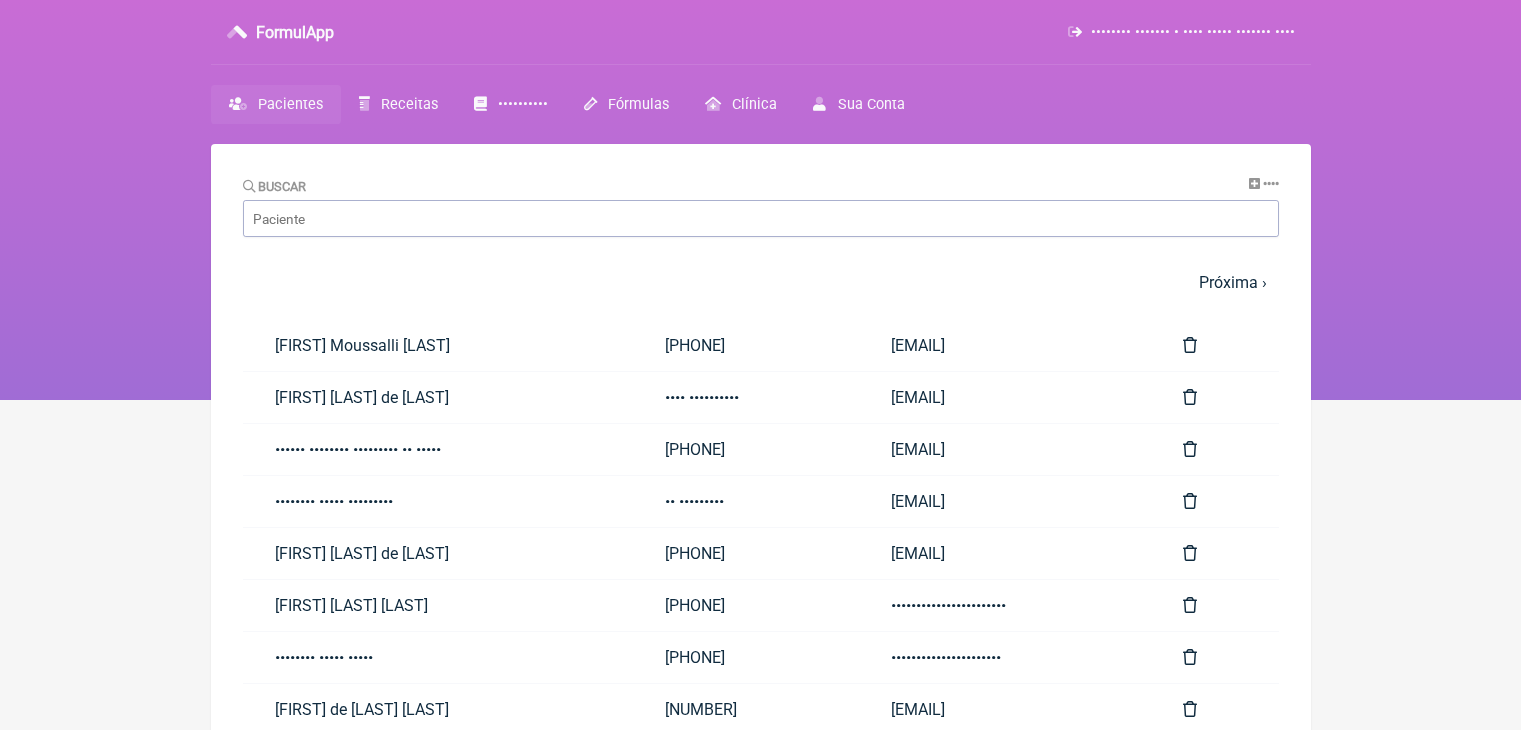 scroll, scrollTop: 0, scrollLeft: 0, axis: both 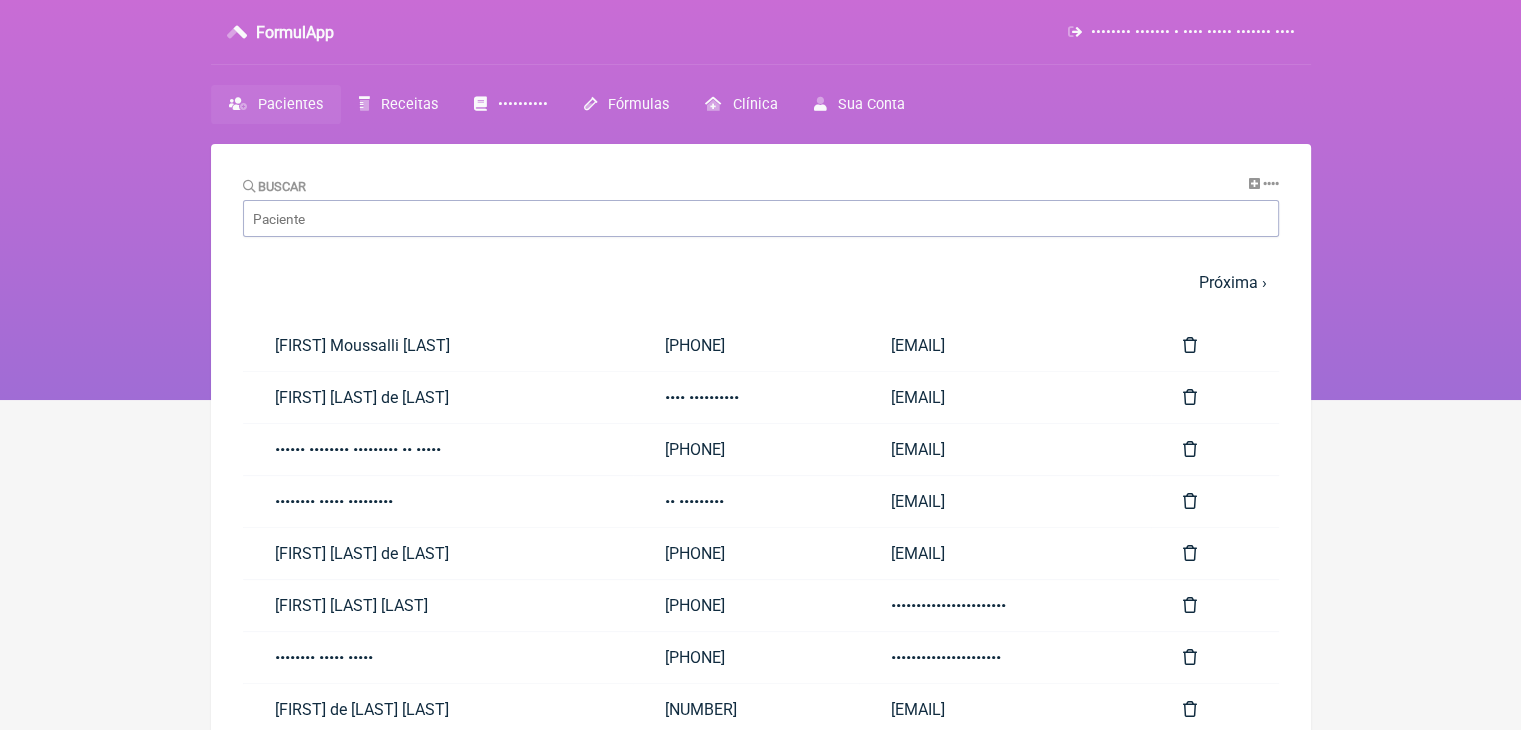 click on "Receitas" at bounding box center (398, 104) 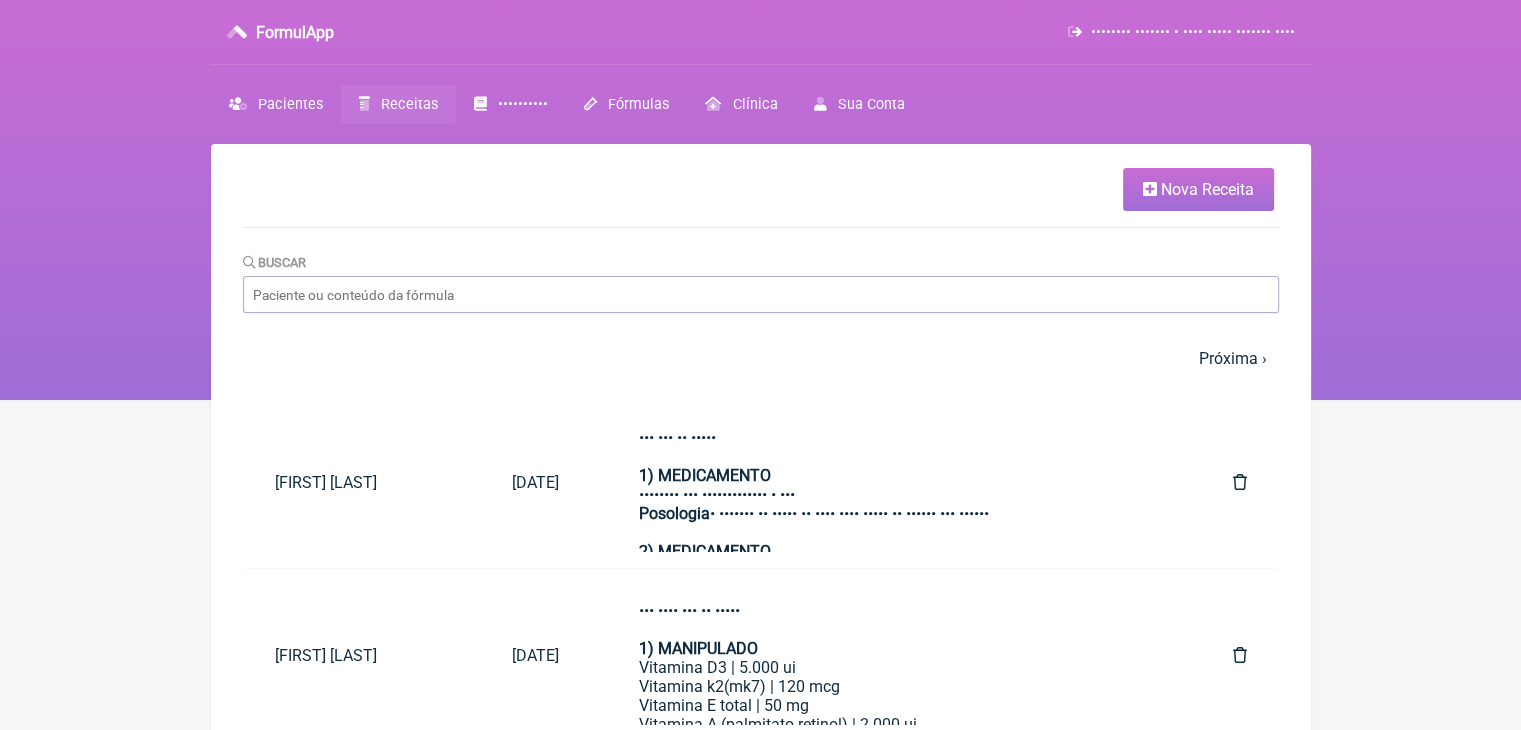 click on "Nova Receita" at bounding box center [1207, 189] 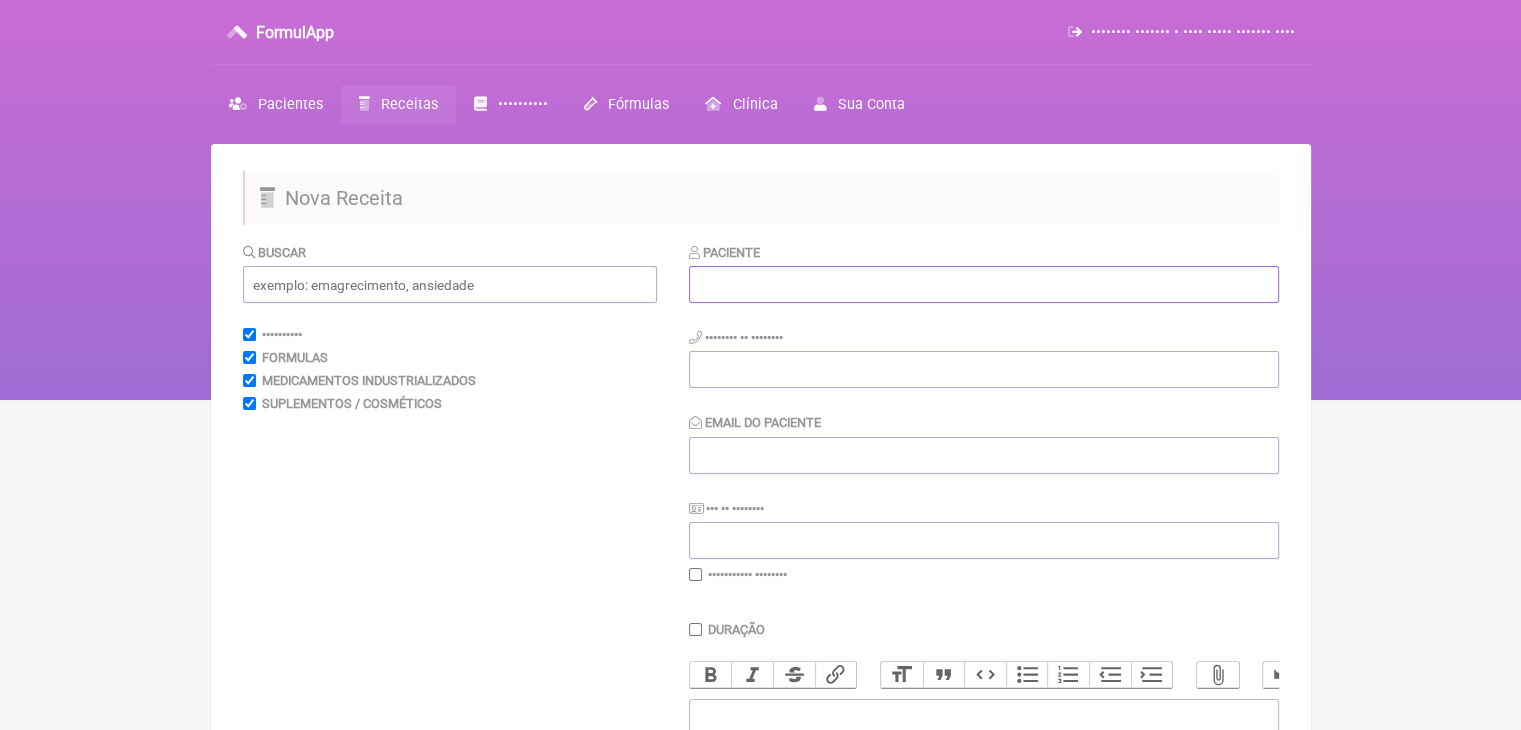click at bounding box center (984, 284) 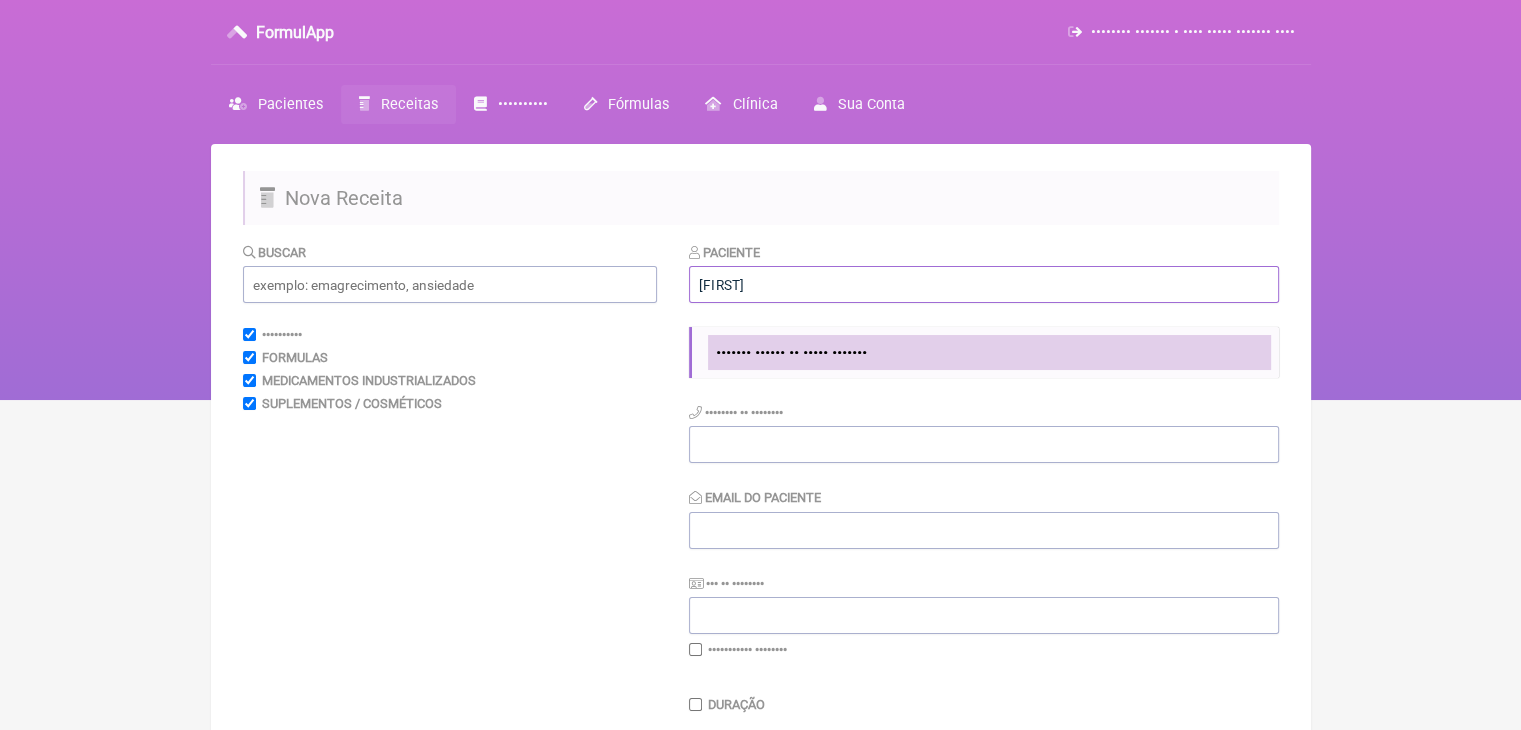 type on "solange" 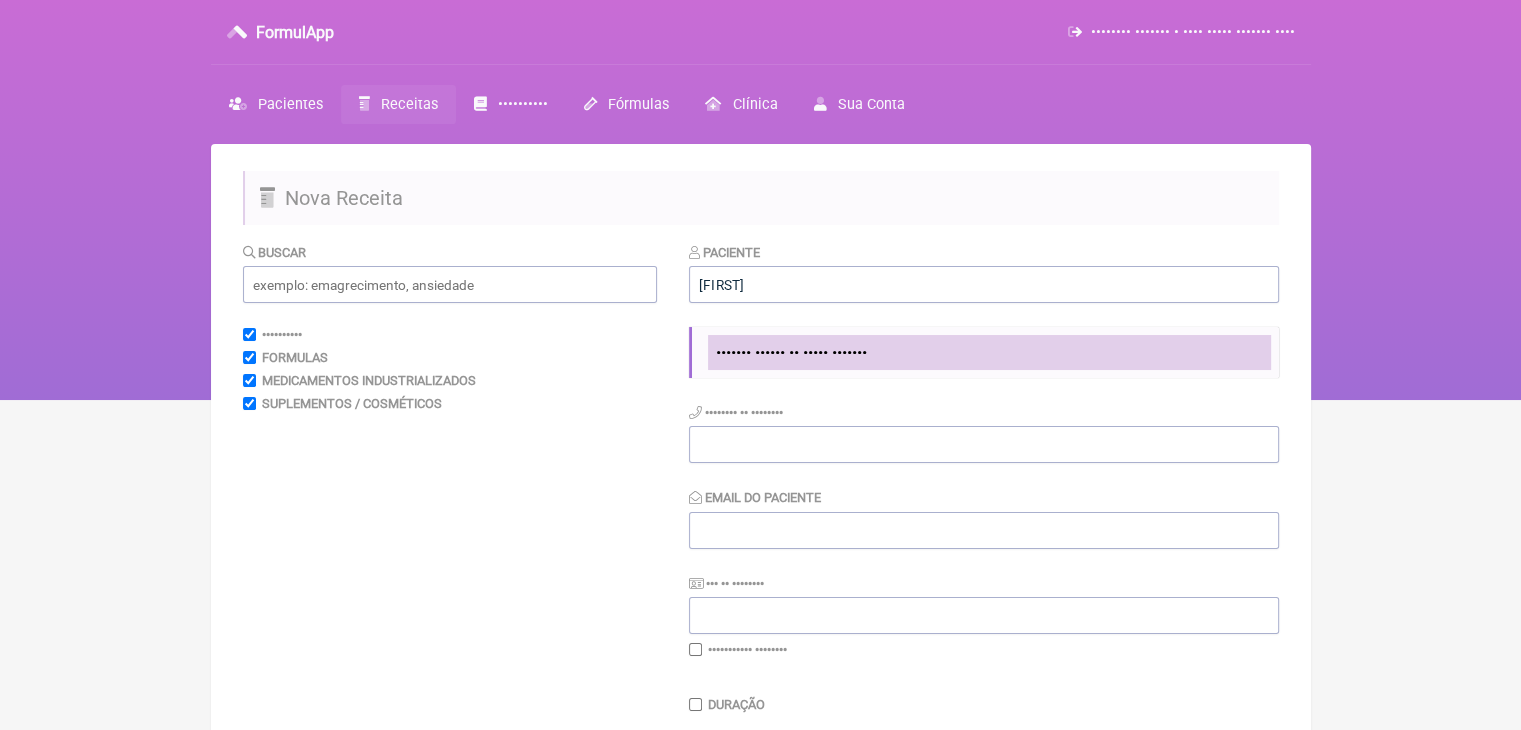 click on "••••••• •••••• •• ••••• •••••••" at bounding box center (791, 352) 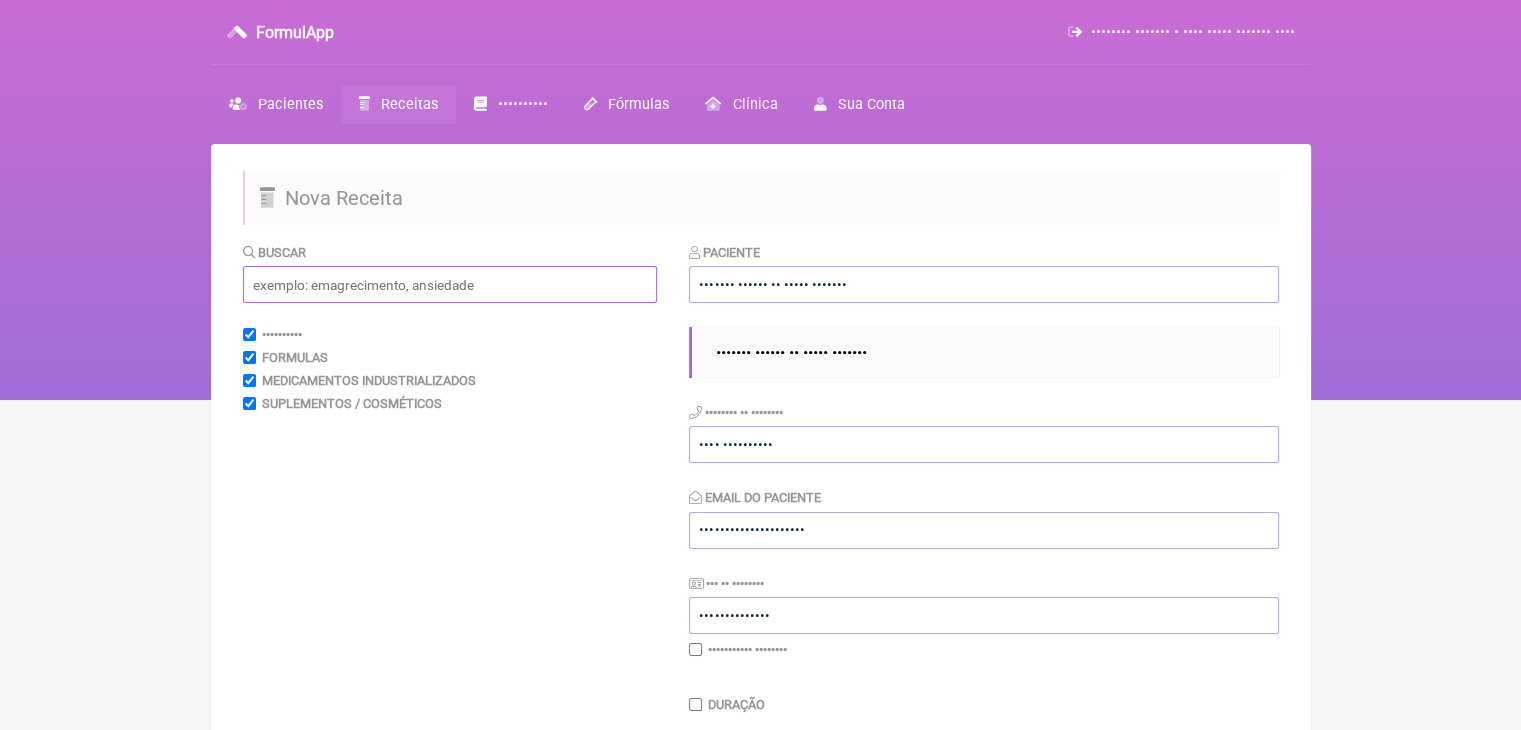 click at bounding box center [450, 284] 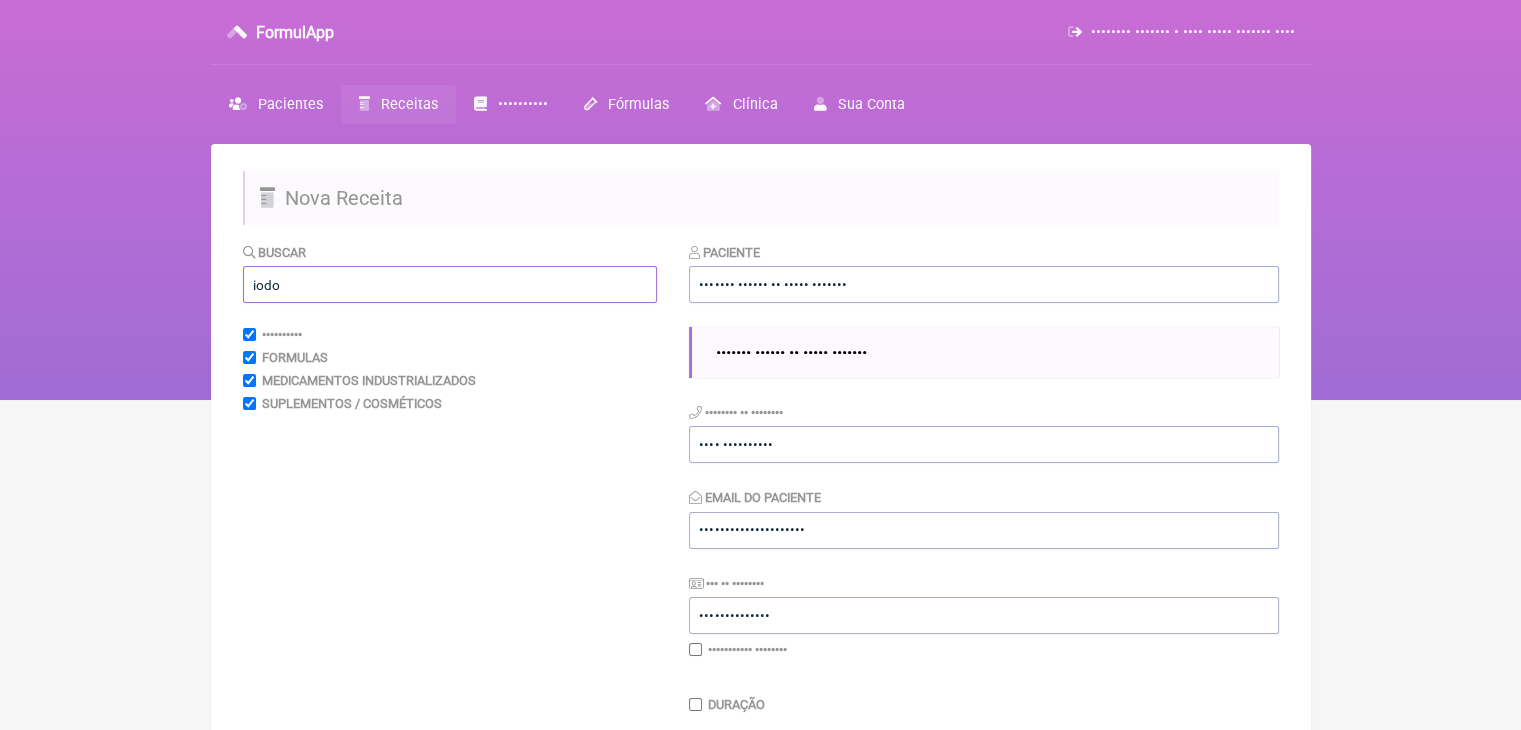 type on "iodo" 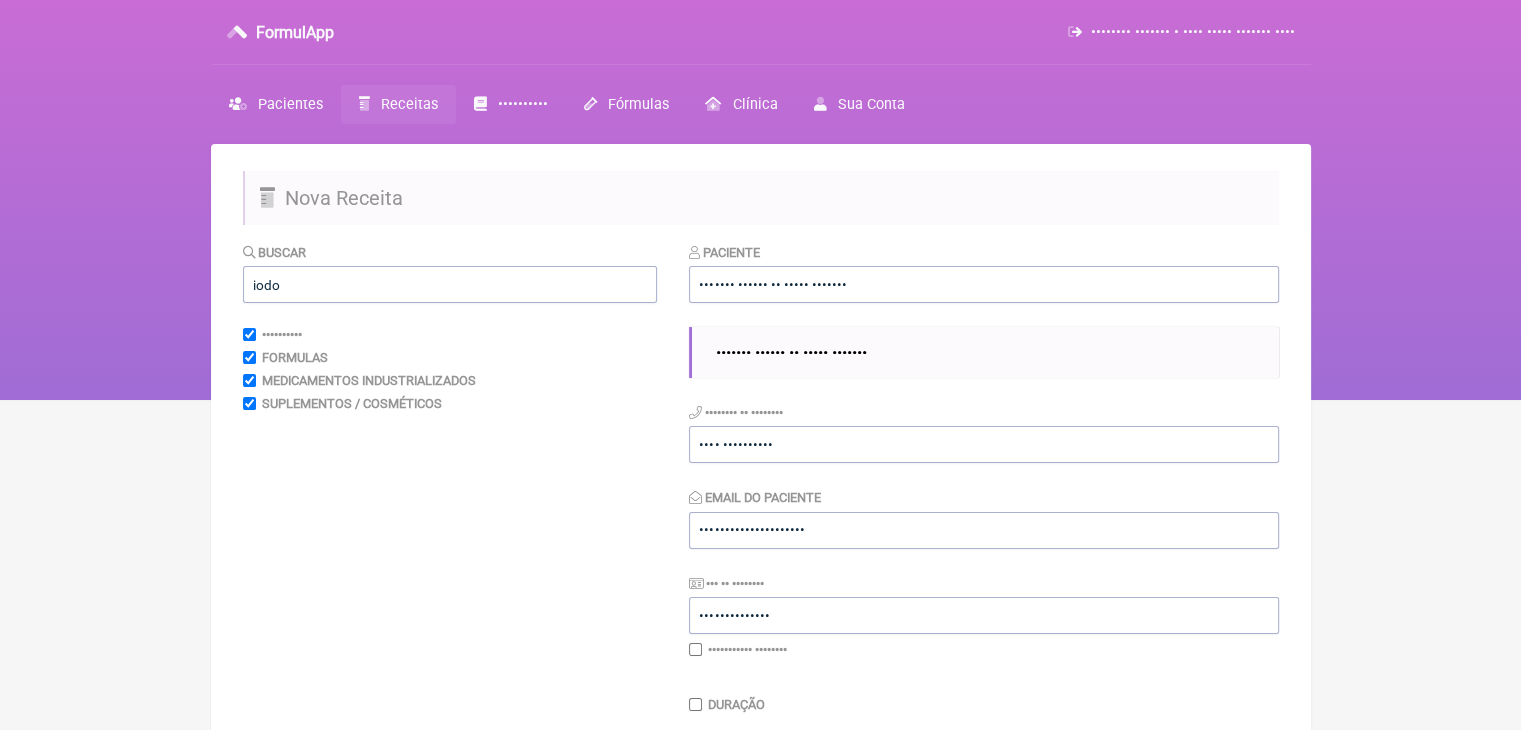 click on "FormulApp
(Clínica Balance - Dra. Bruna Scalco) Sair
Pacientes
Receitas
Protocolos
Fórmulas
Clínica
Sua Conta" at bounding box center [760, 200] 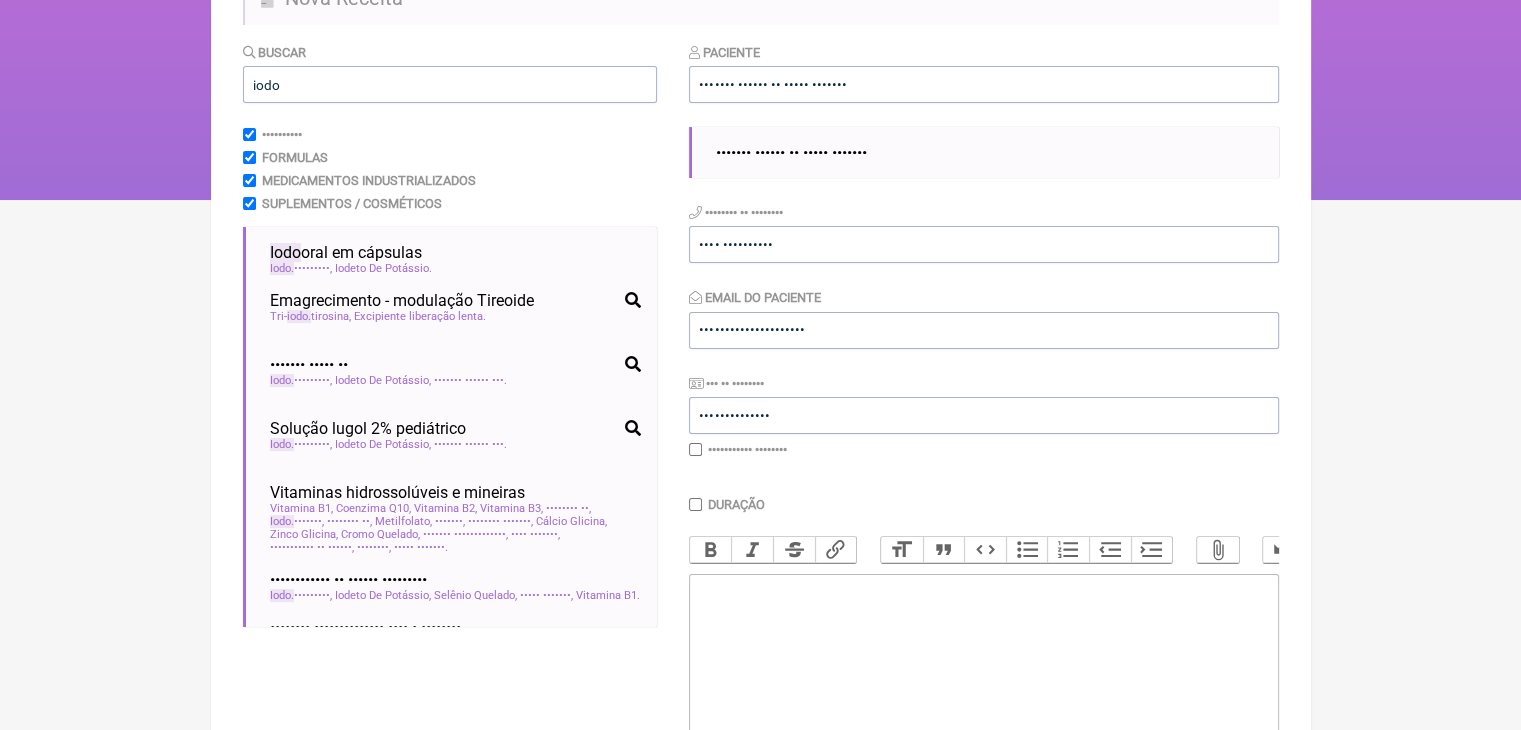 scroll, scrollTop: 240, scrollLeft: 0, axis: vertical 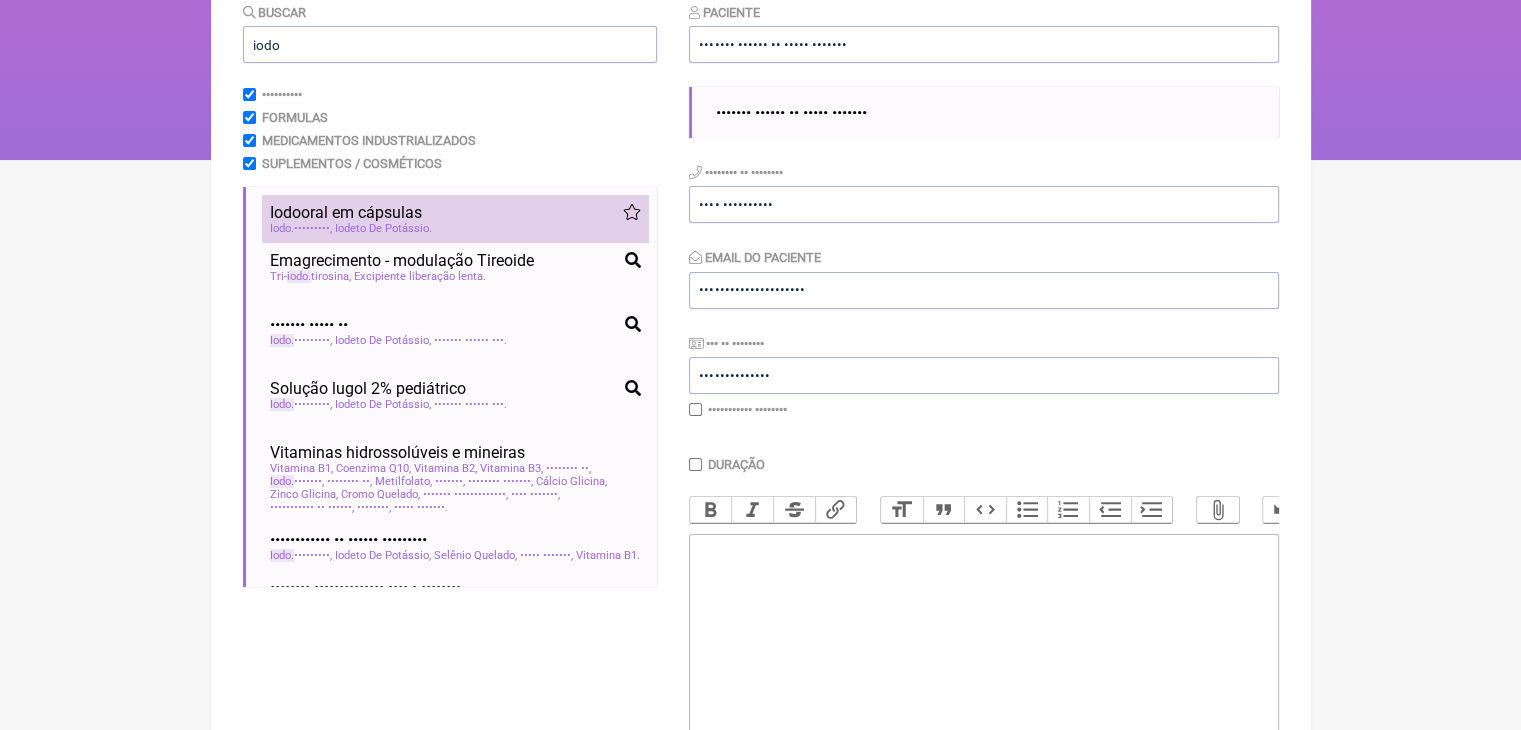 click on "Iodo  Metalóide" at bounding box center [301, 228] 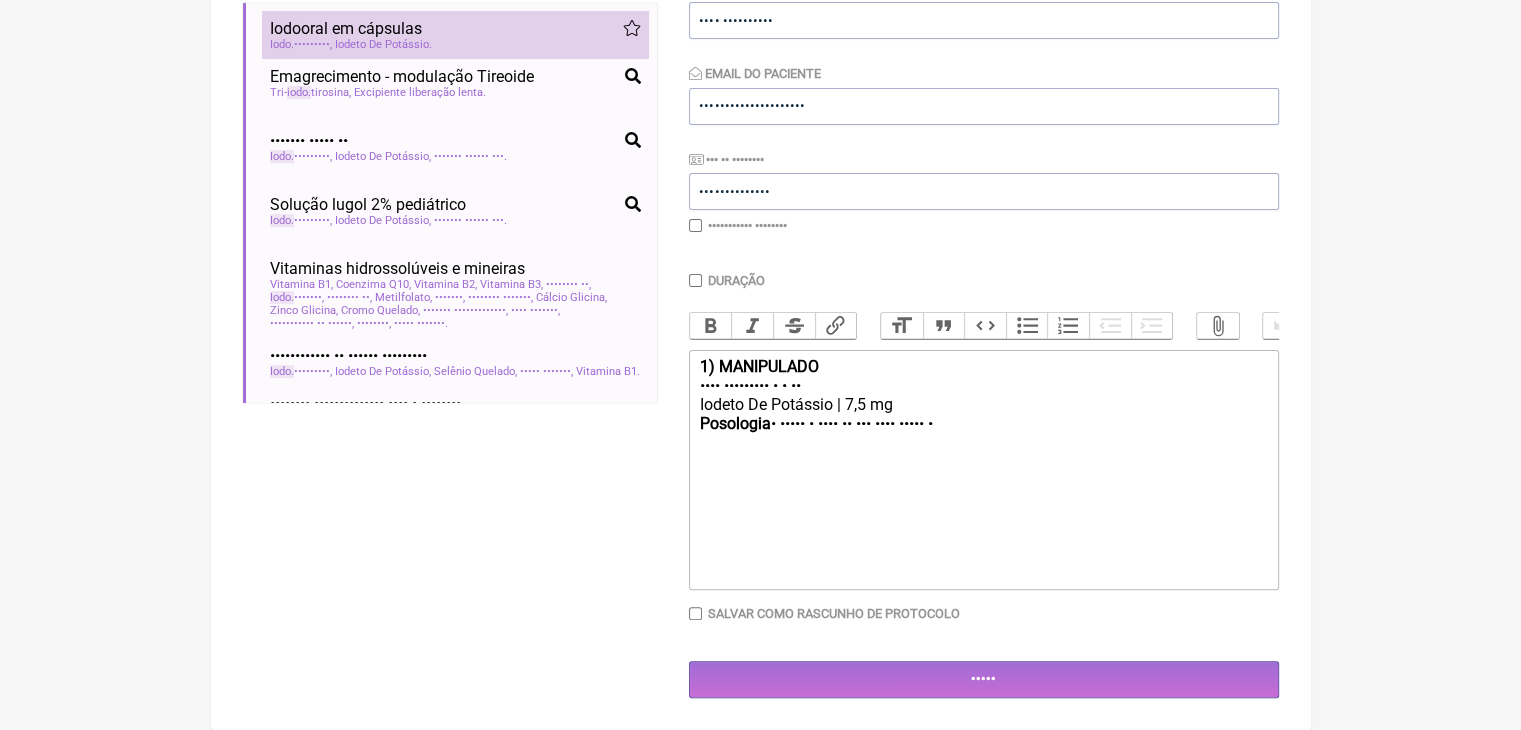 scroll, scrollTop: 615, scrollLeft: 0, axis: vertical 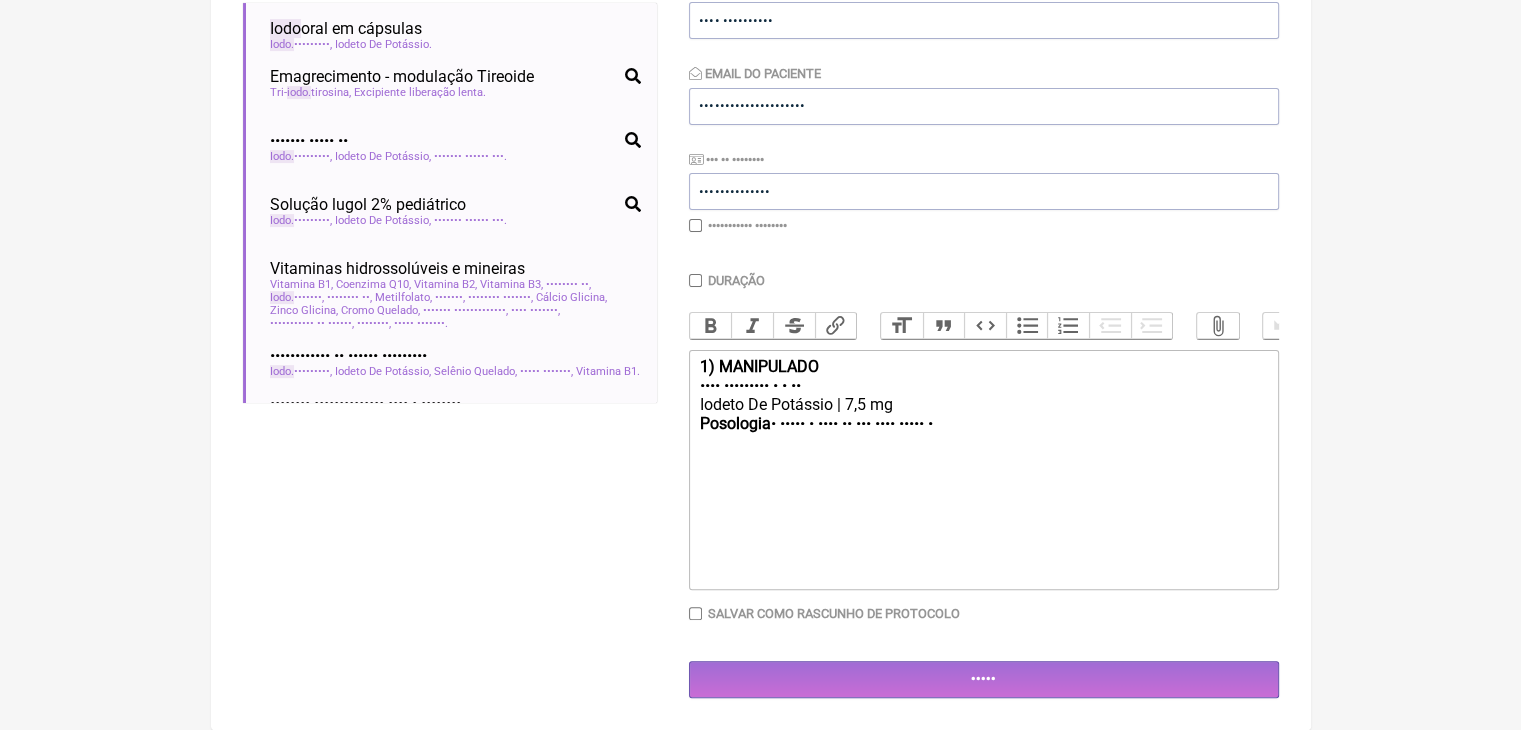 click on "Iodeto De Potássio | 7,5 mg" at bounding box center [983, 404] 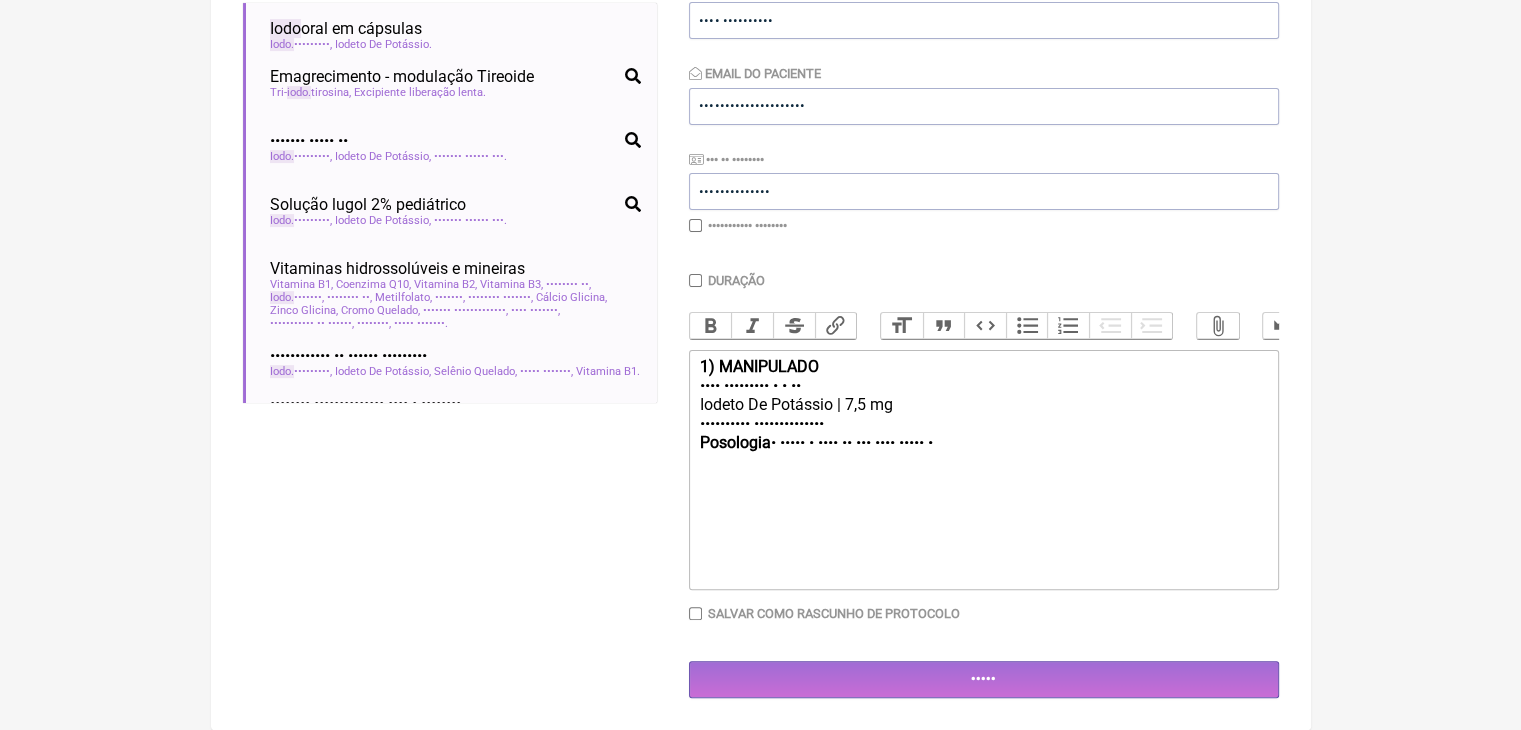 click on "Iodeto De Potássio | 7,5 mg Excipiente antisublimação" at bounding box center [983, 414] 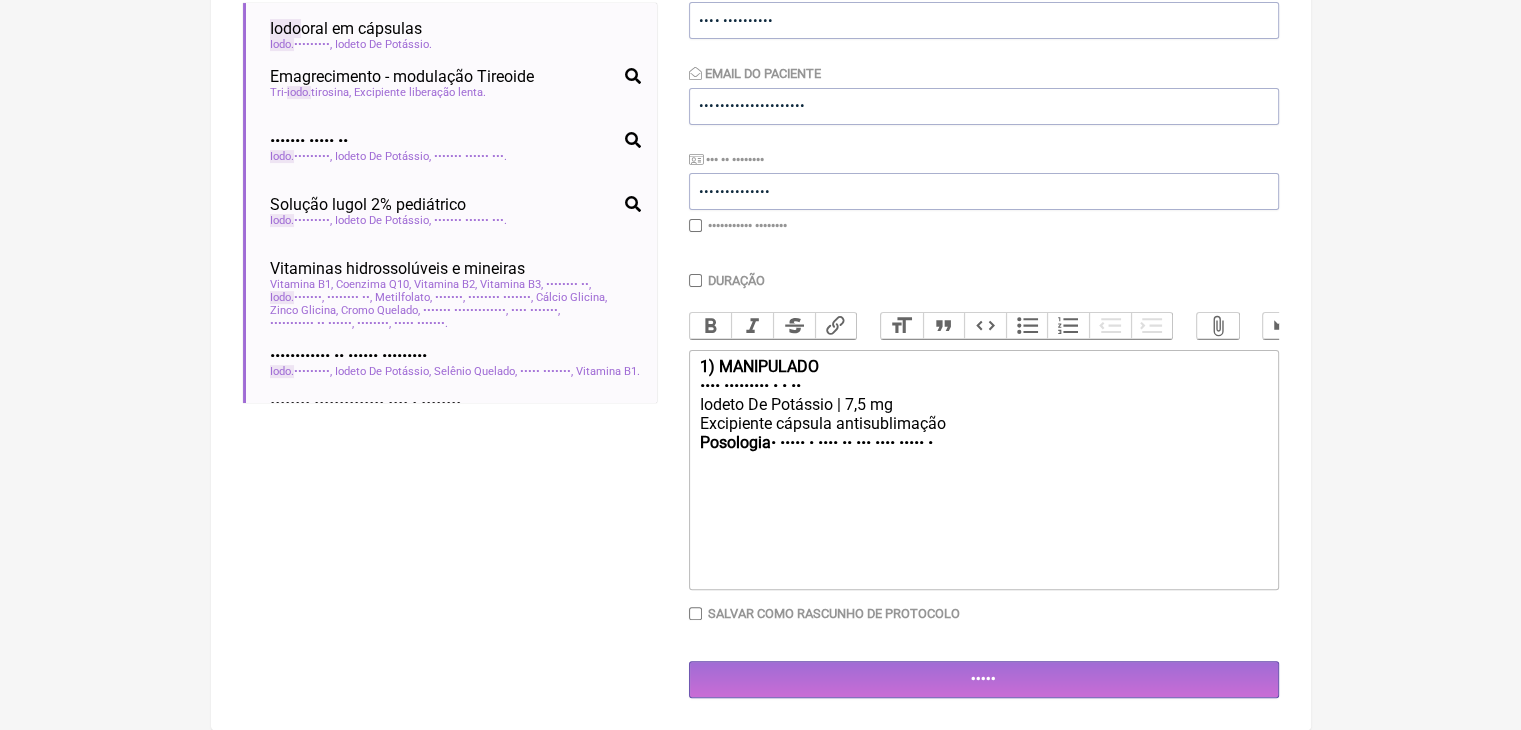 click on "Posologia : Tomar 1 dose 1x dia pela manhã ㅤ" at bounding box center [983, 452] 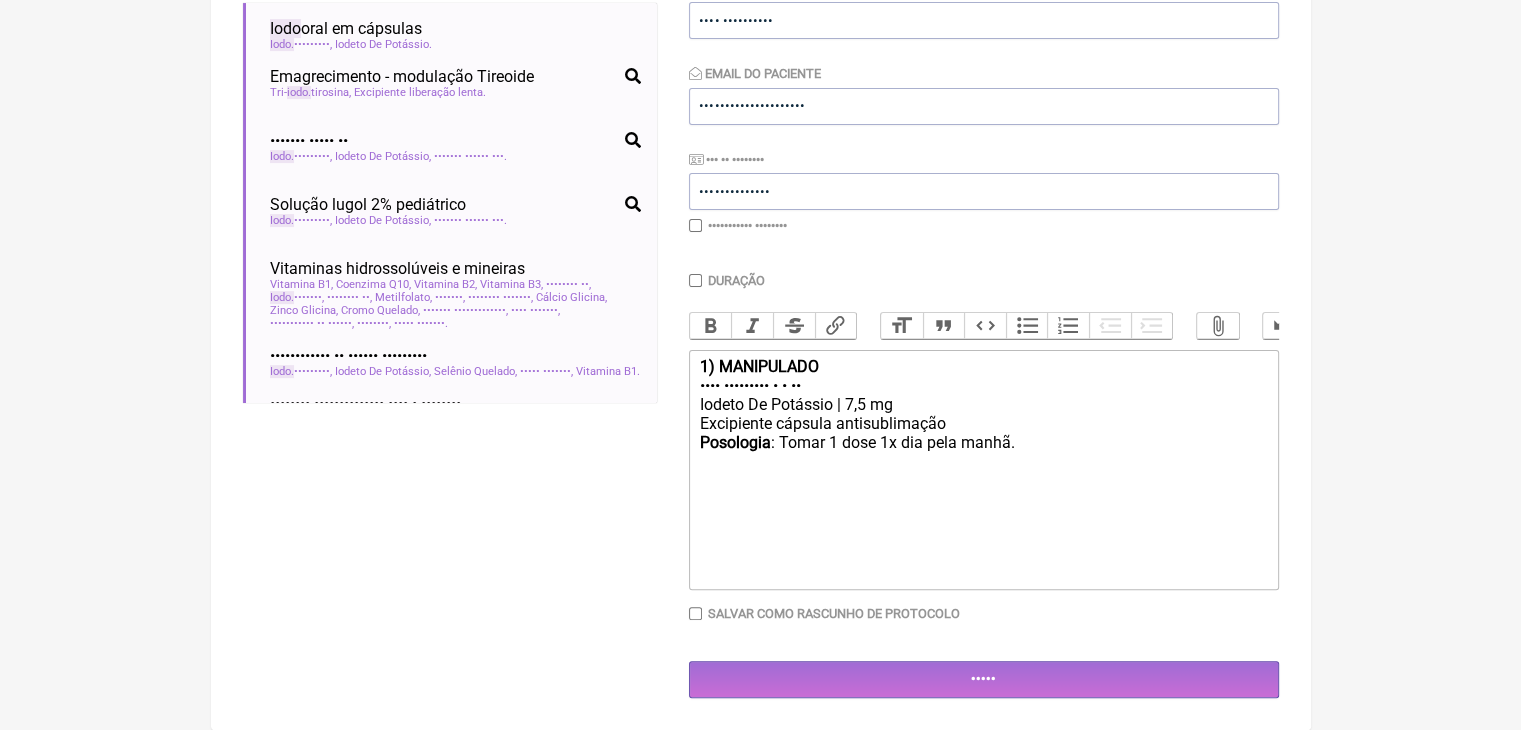 click on "[FIRST] [LAST]" at bounding box center (758, 366) 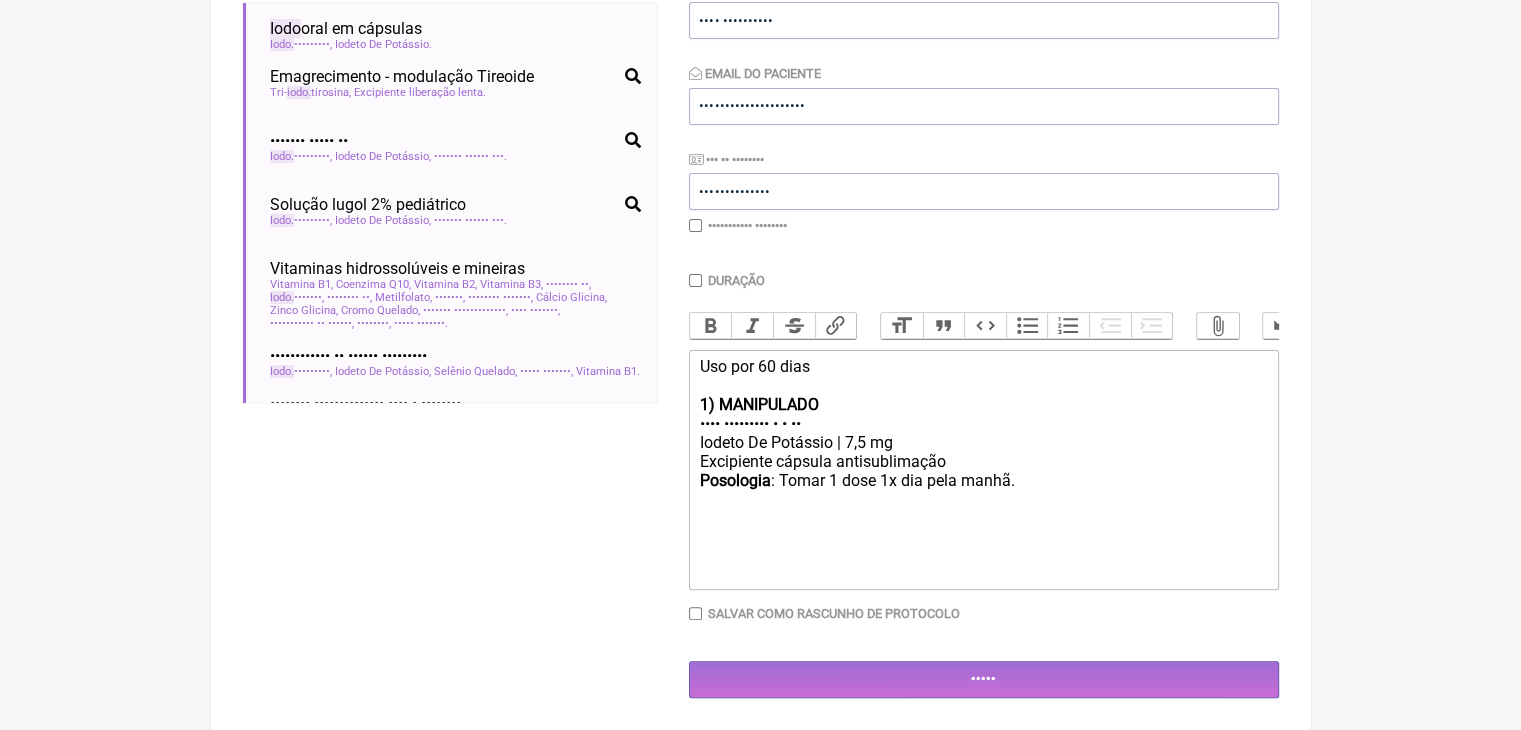 type on "<div>Uso por 60 dias:<br><br><strong>1) MANIPULADO</strong></div><div>Iodo Metalóide | 5 mg</div><div>Iodeto De Potássio | 7,5 mg<br>Excipiente cápsula antisublimação</div><div><strong>Posologia</strong>: Tomar 1 dose 1x dia pela manhã.ㅤ<br><br></div>" 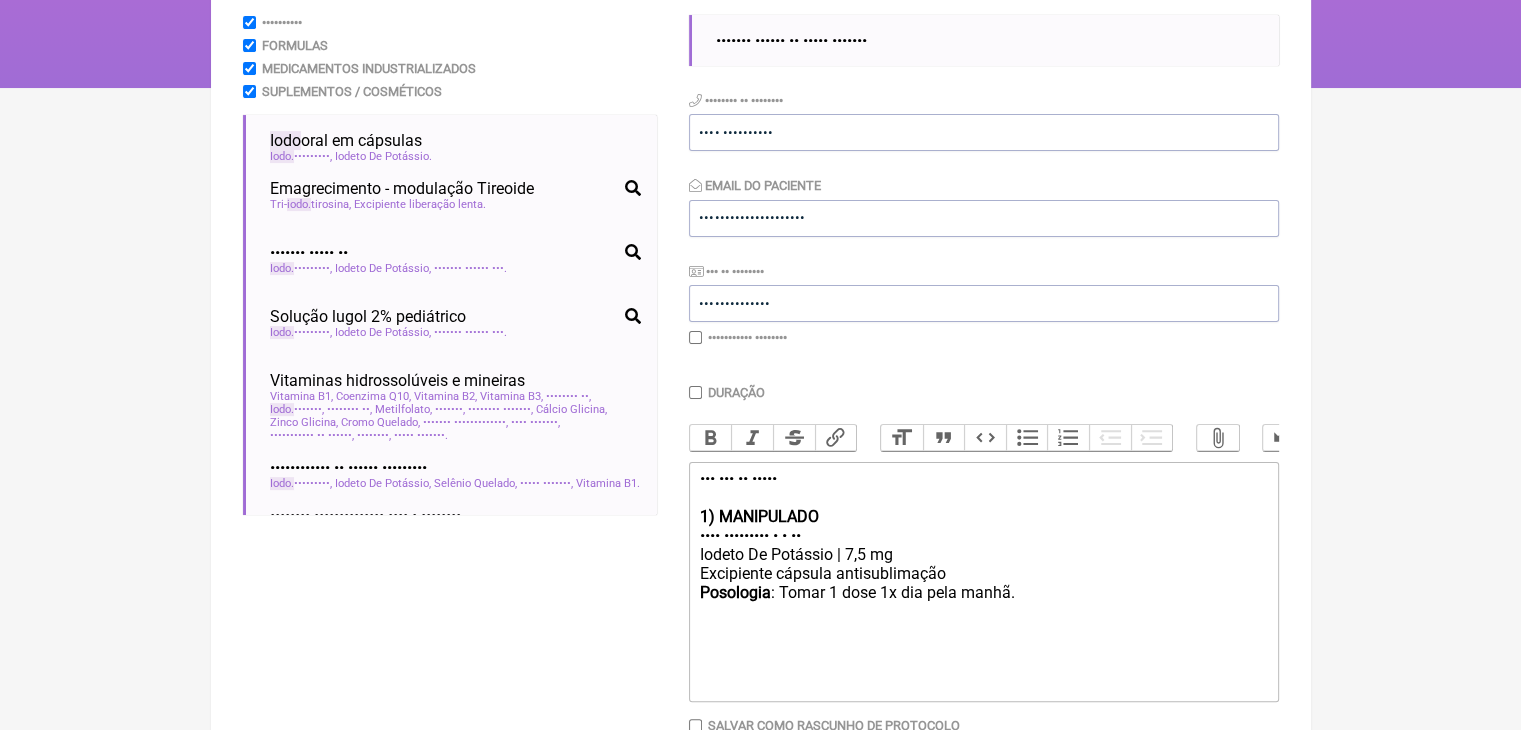 scroll, scrollTop: 247, scrollLeft: 0, axis: vertical 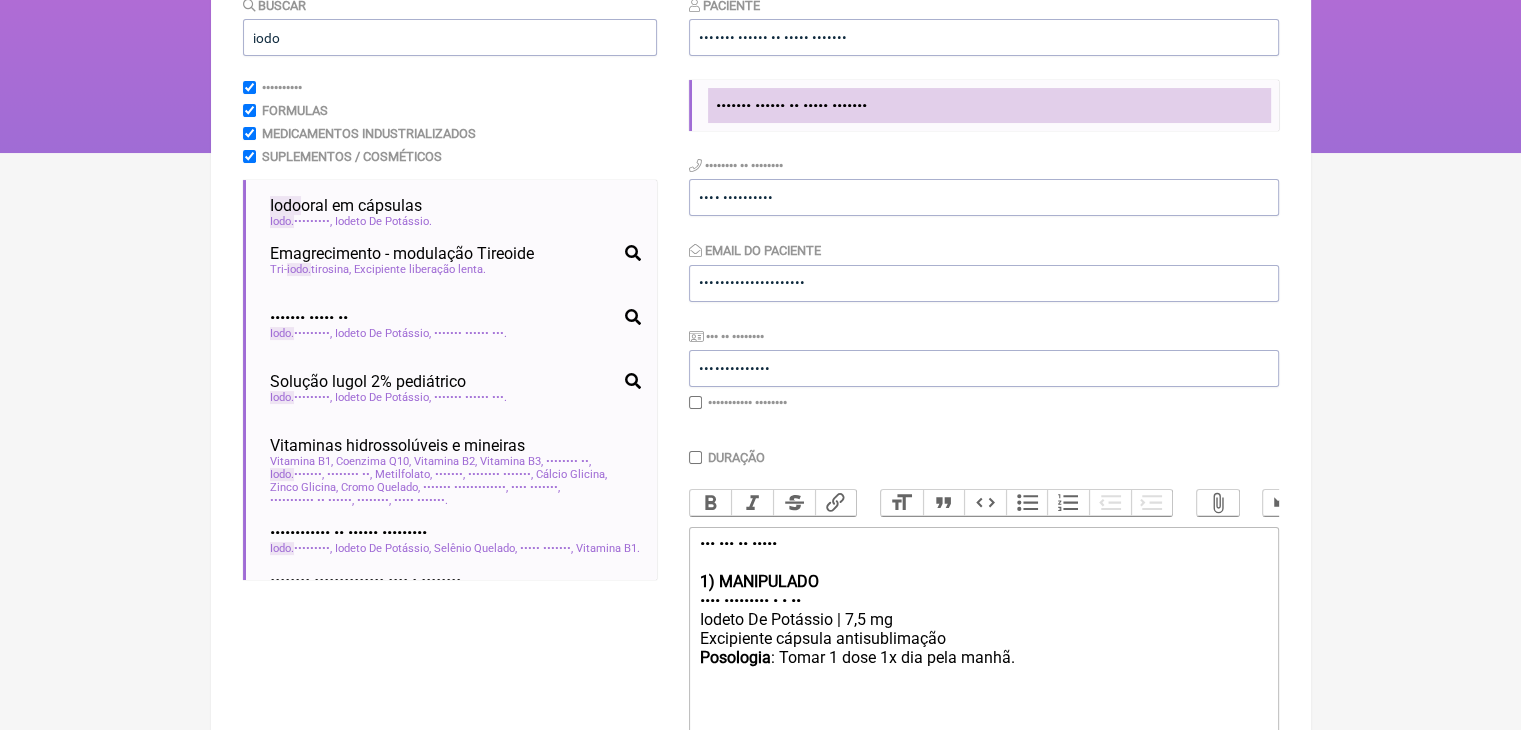 click on "••••••• •••••• •• ••••• •••••••" at bounding box center (791, 105) 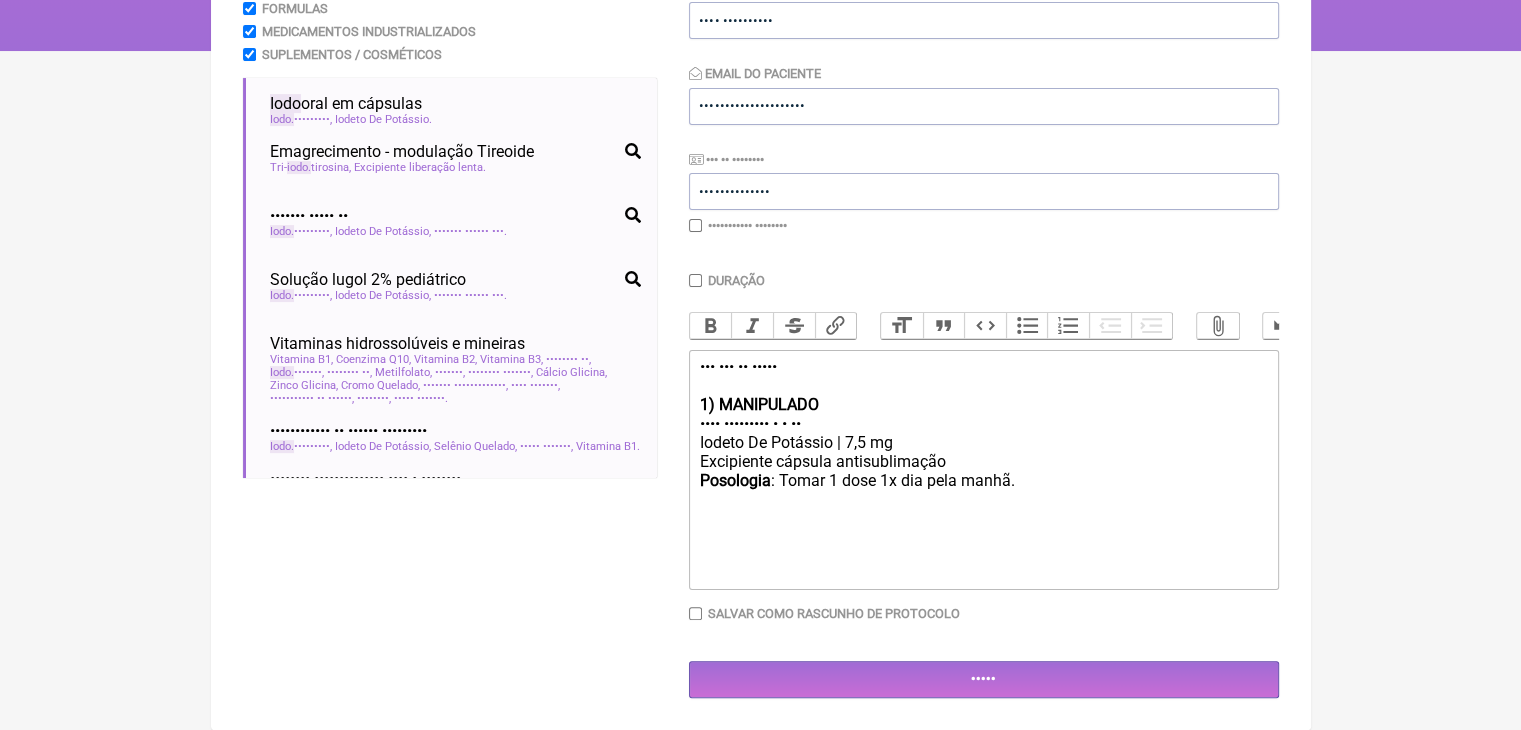 scroll, scrollTop: 596, scrollLeft: 0, axis: vertical 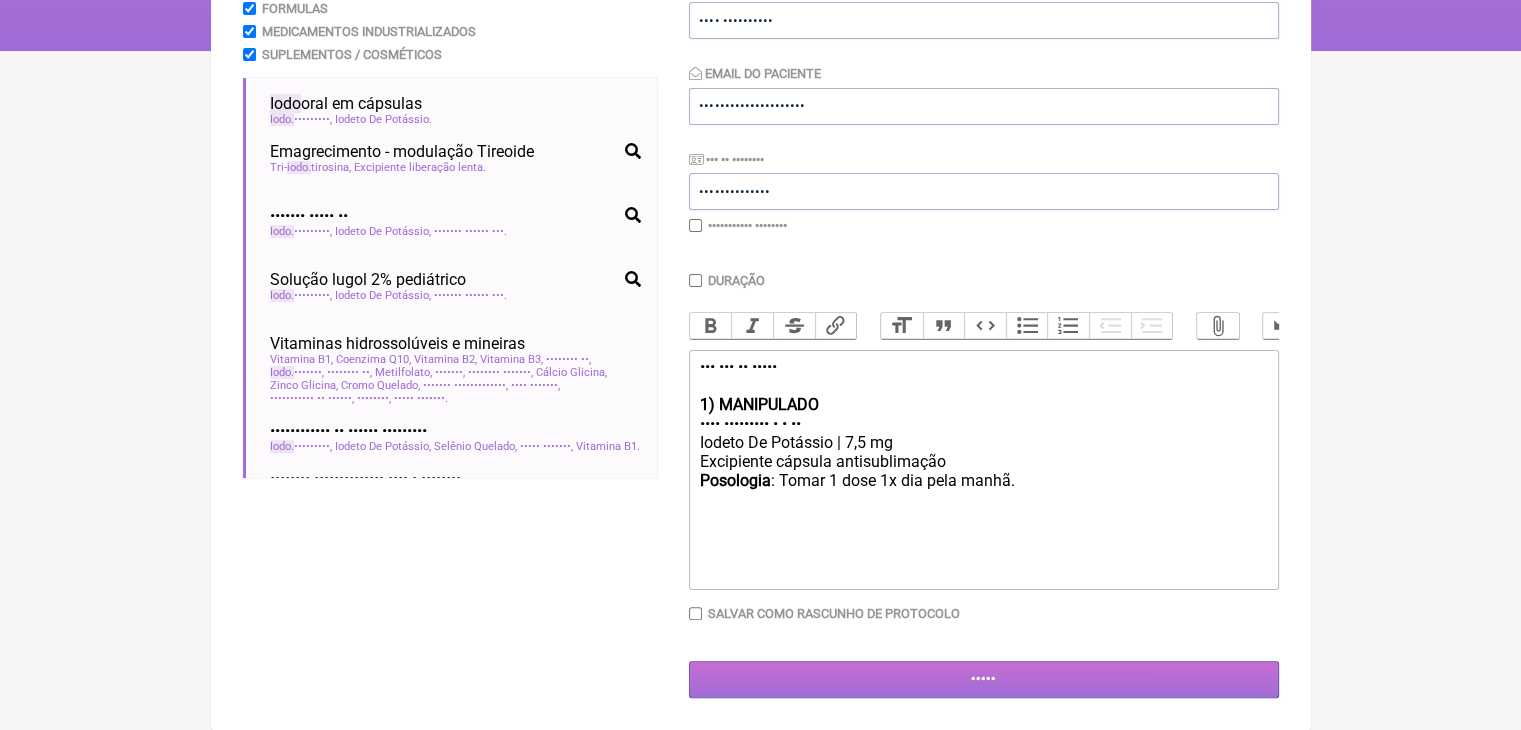 click on "Gerar" at bounding box center (984, 679) 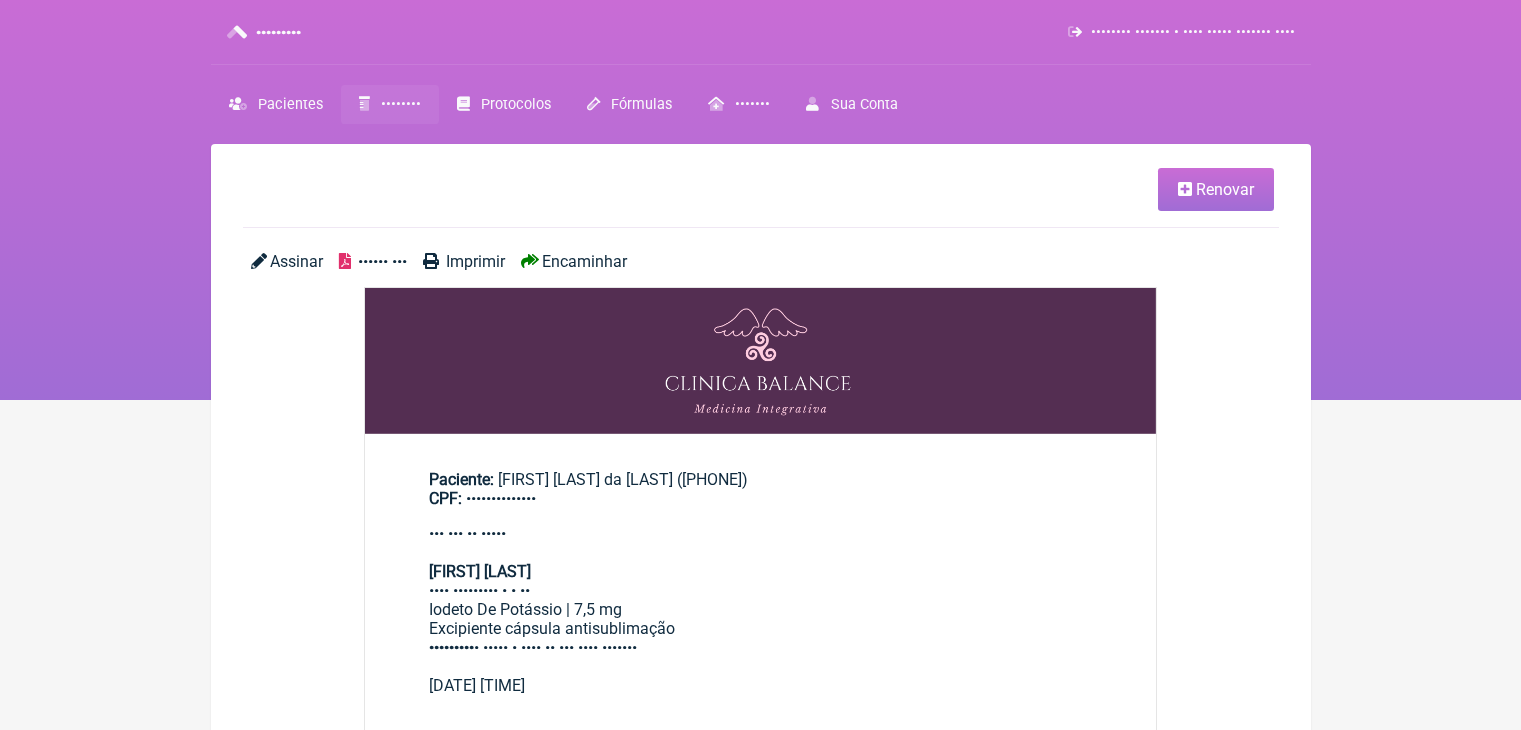 scroll, scrollTop: 0, scrollLeft: 0, axis: both 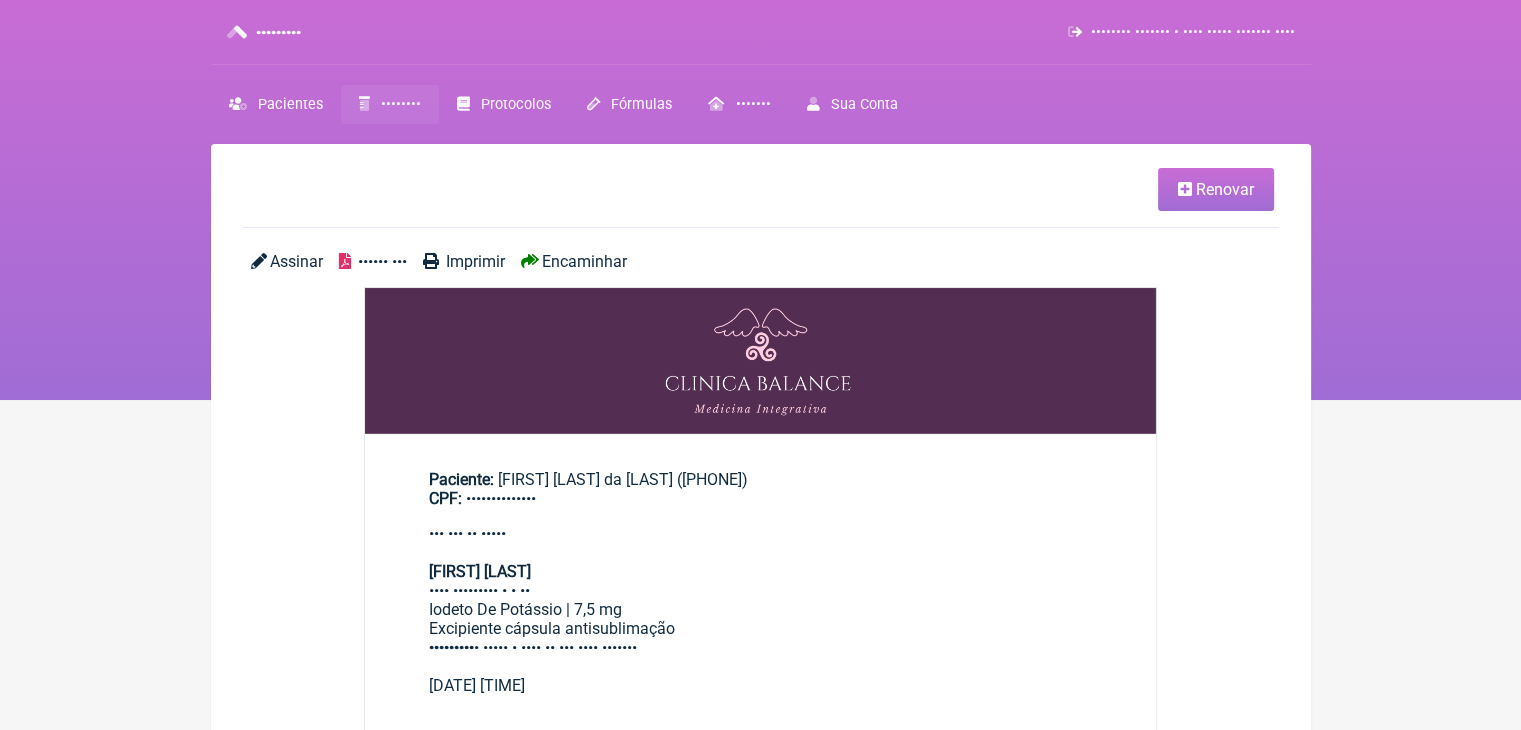click on "•••••• •••" at bounding box center [382, 261] 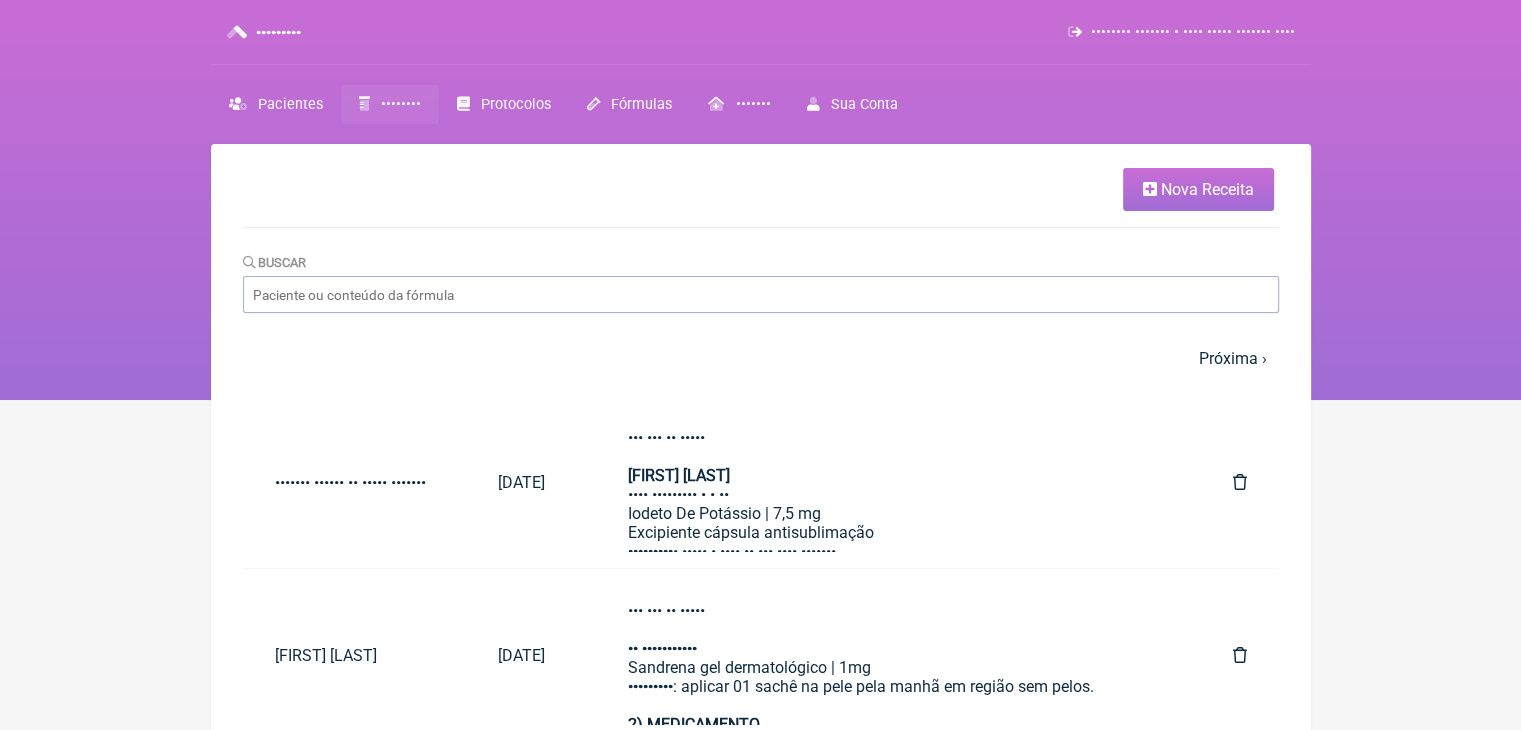 click on "••••••••" at bounding box center (401, 104) 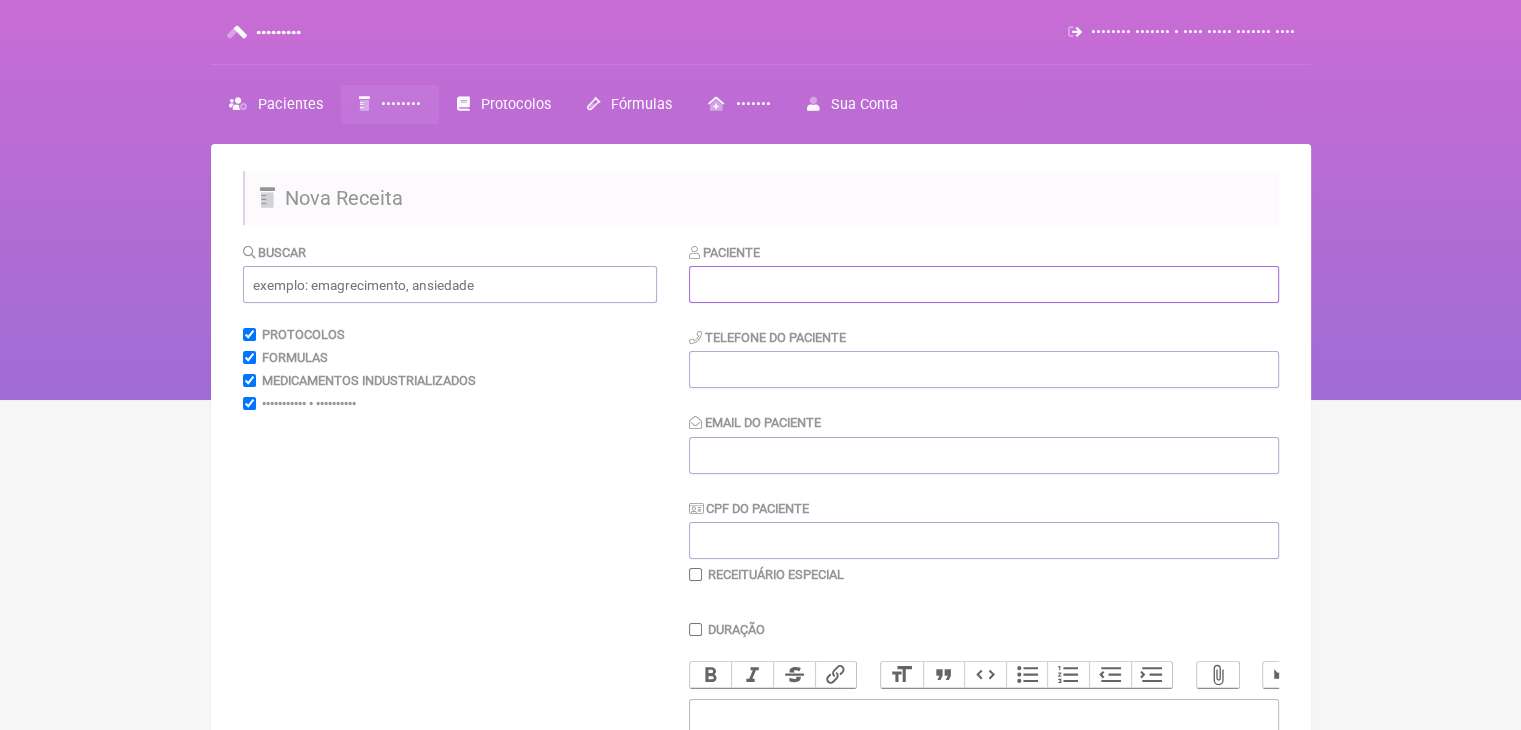 click at bounding box center [984, 284] 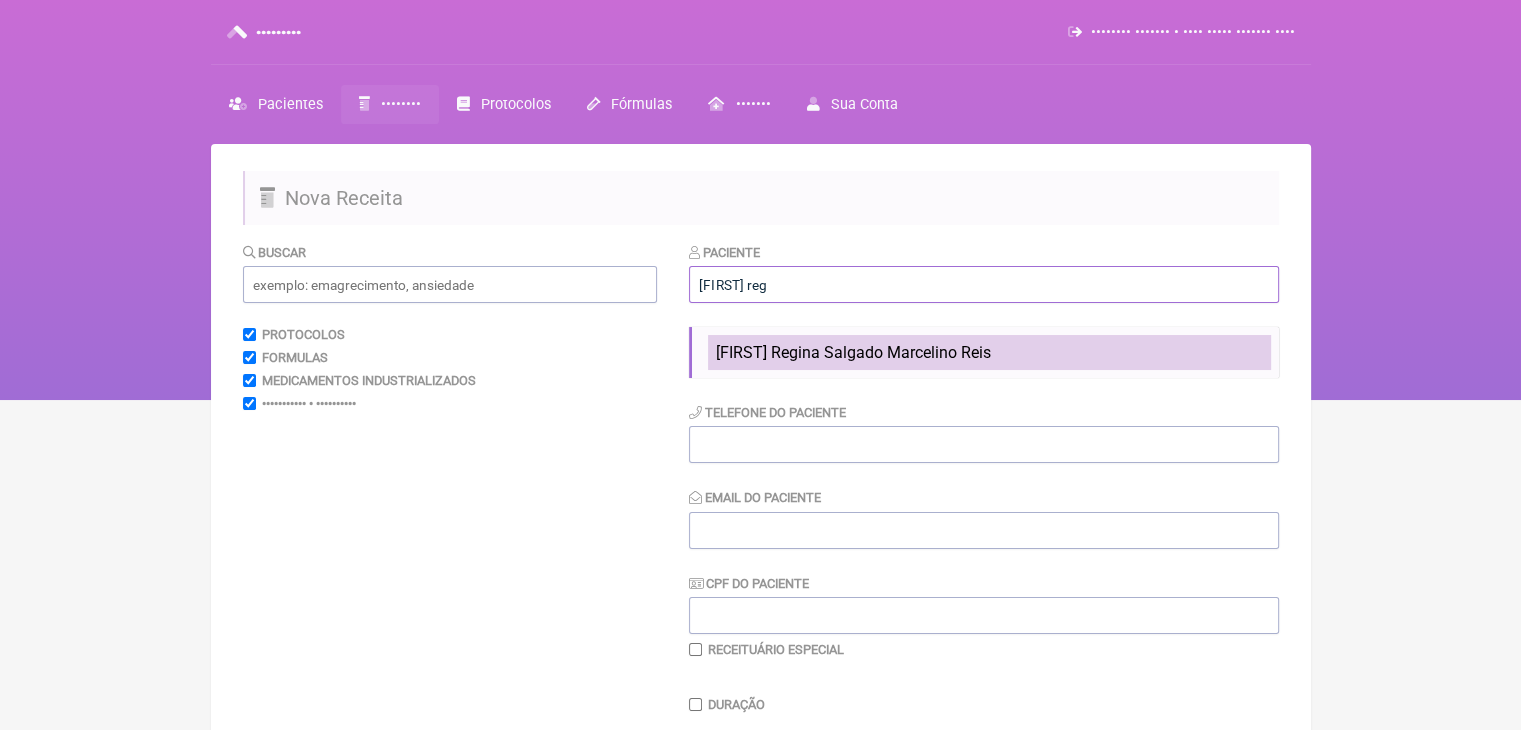 type on "[FIRST] reg" 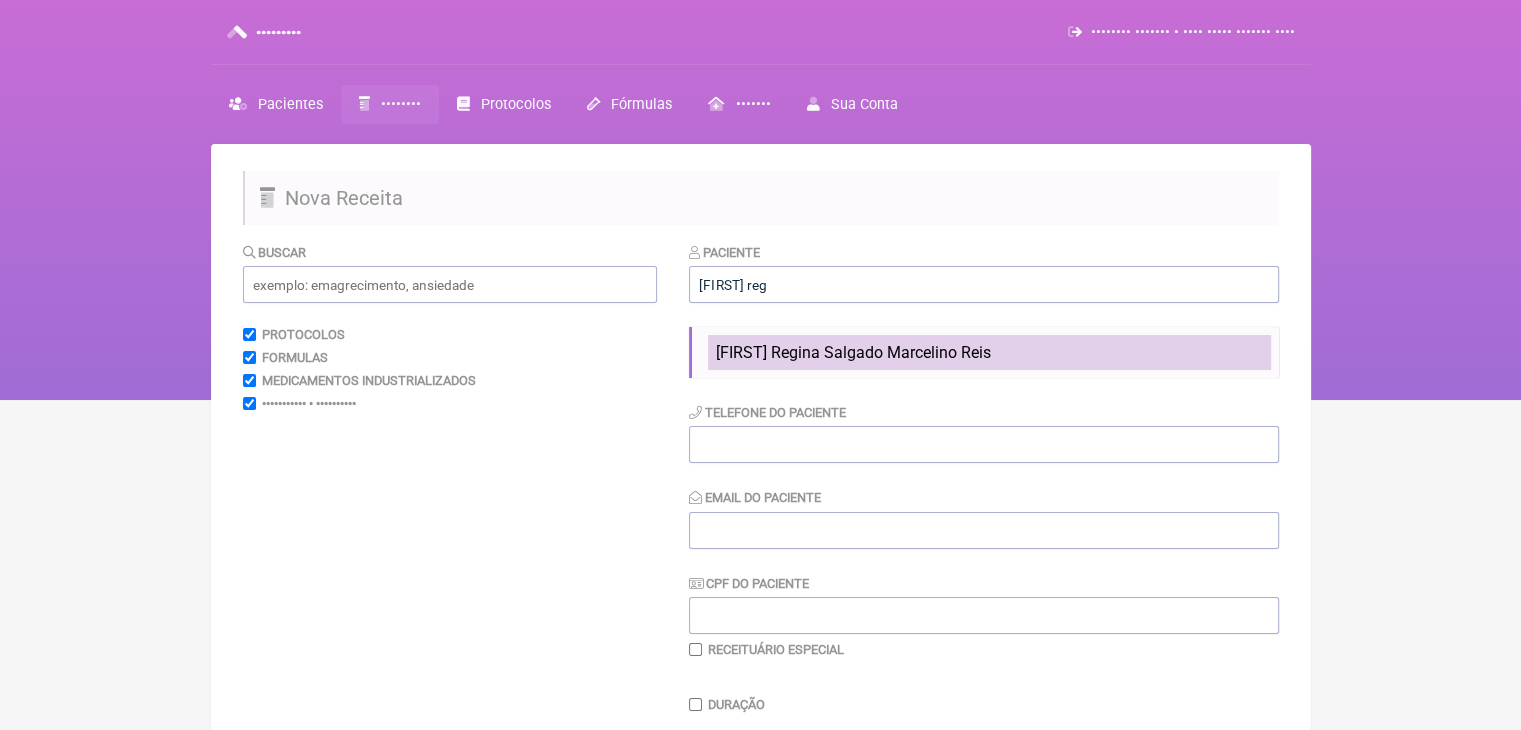 click on "[FIRST] Regina Salgado Marcelino Reis" at bounding box center (989, 352) 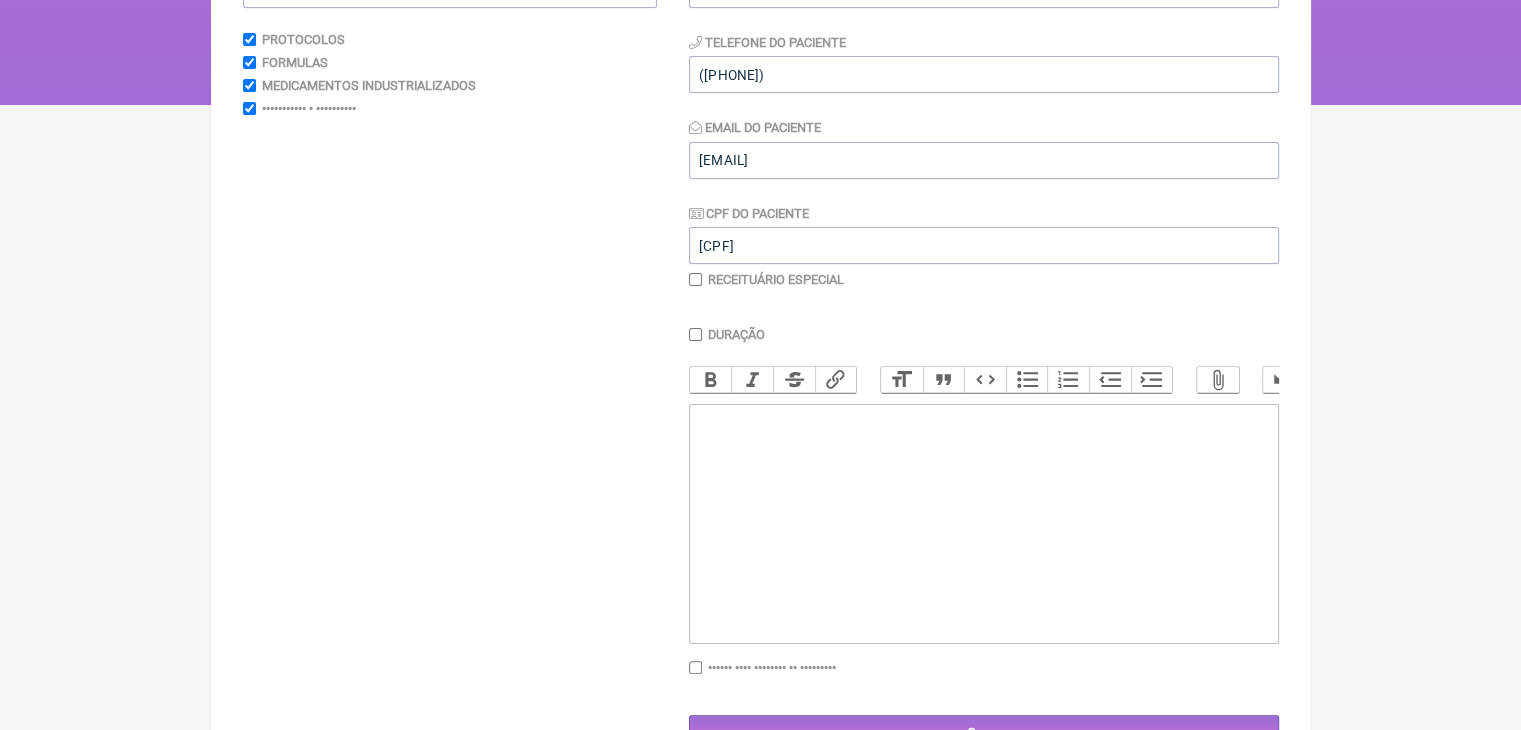 scroll, scrollTop: 313, scrollLeft: 0, axis: vertical 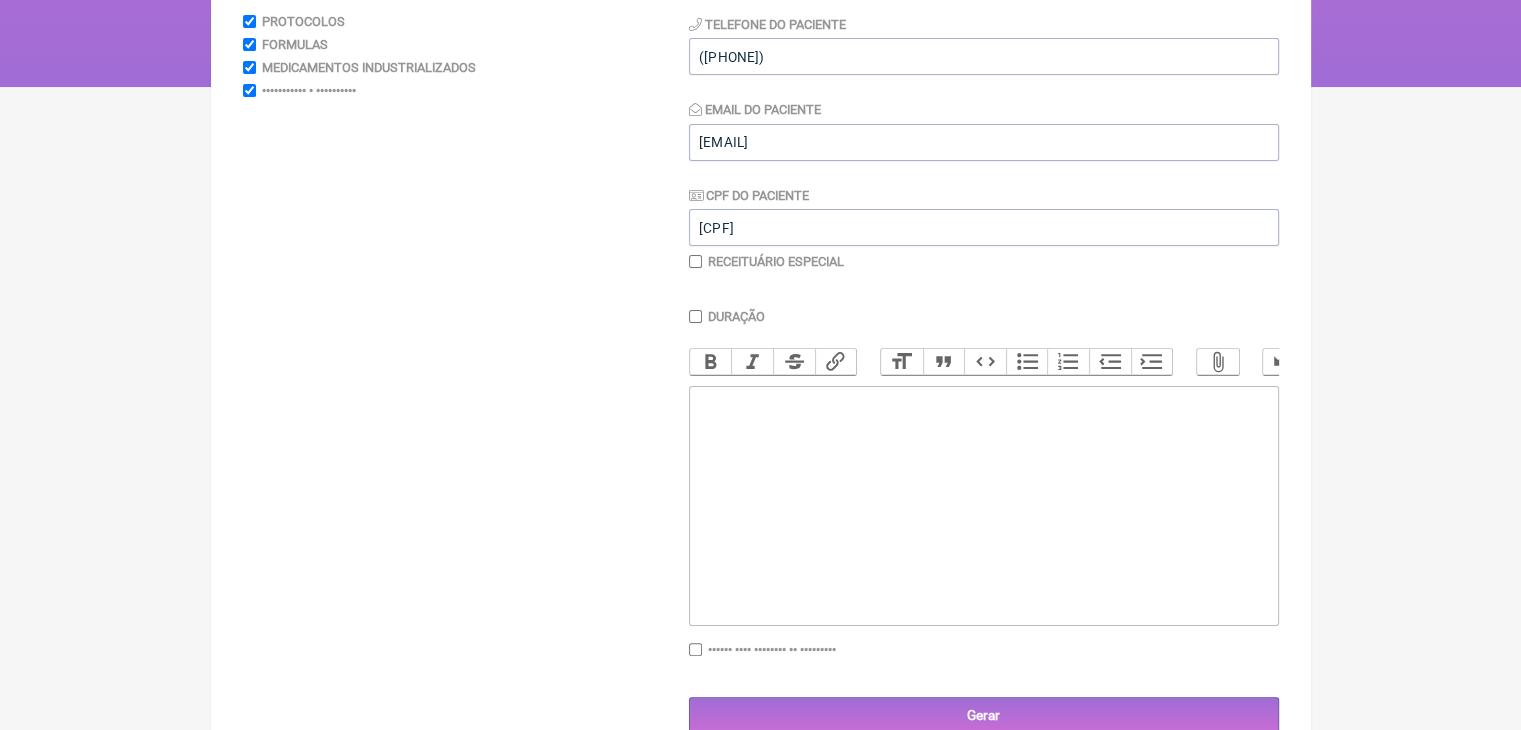 click at bounding box center [984, 506] 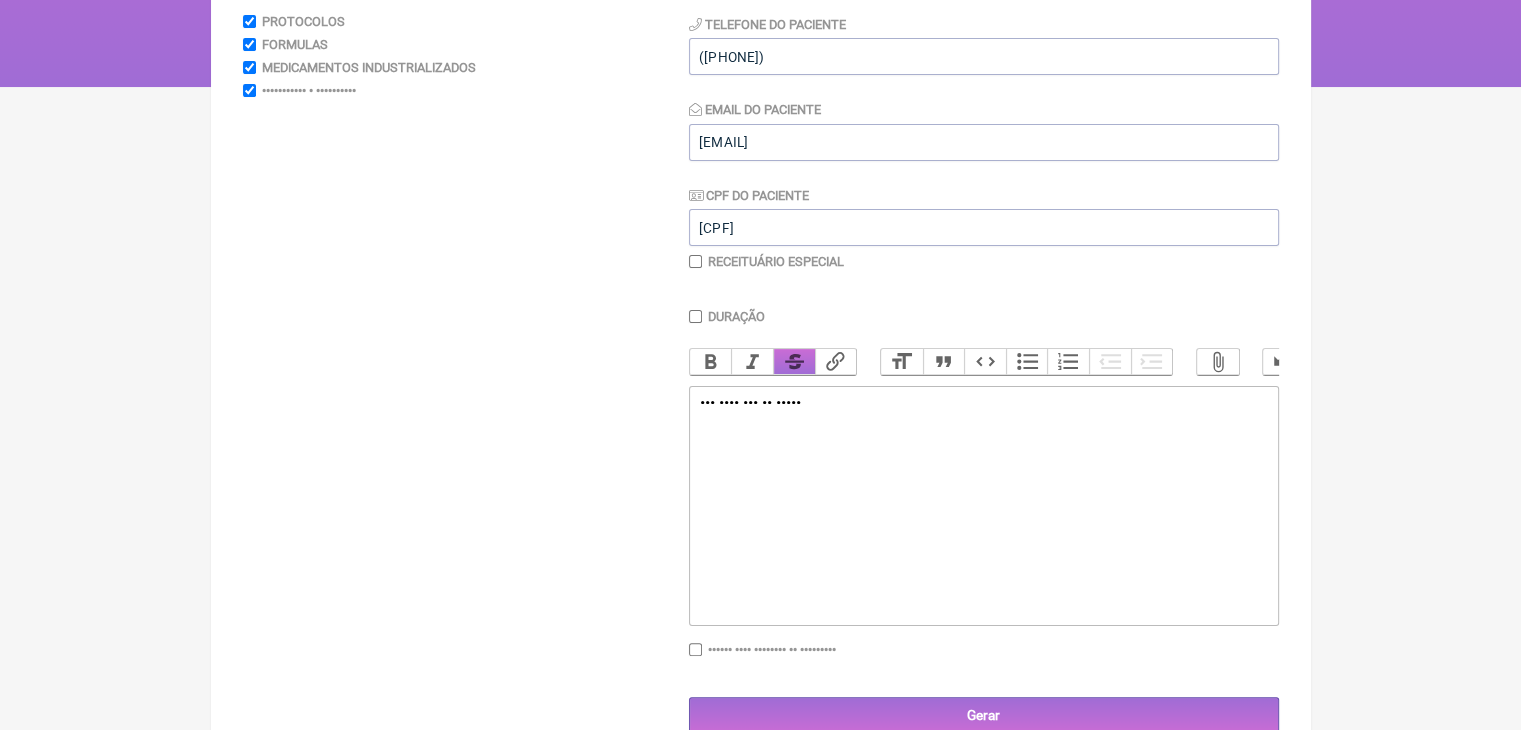 paste on "<div>Uso oral por 60 dias:<br><br><strong><br>Lactobacillus rhamnosus GG</strong> – 10 bilhões UFC<br><br></div><div><strong><br>Lactobacillus casei</strong> – 5 bilhões UFC<br><br></div><div><strong><br>Lactobacillus plantarum</strong> – 5 bilhões UFC<br><br></div><div><strong><br>Bifidobacterium lactis</strong> – 5 bilhões UFC<br><br></div>" 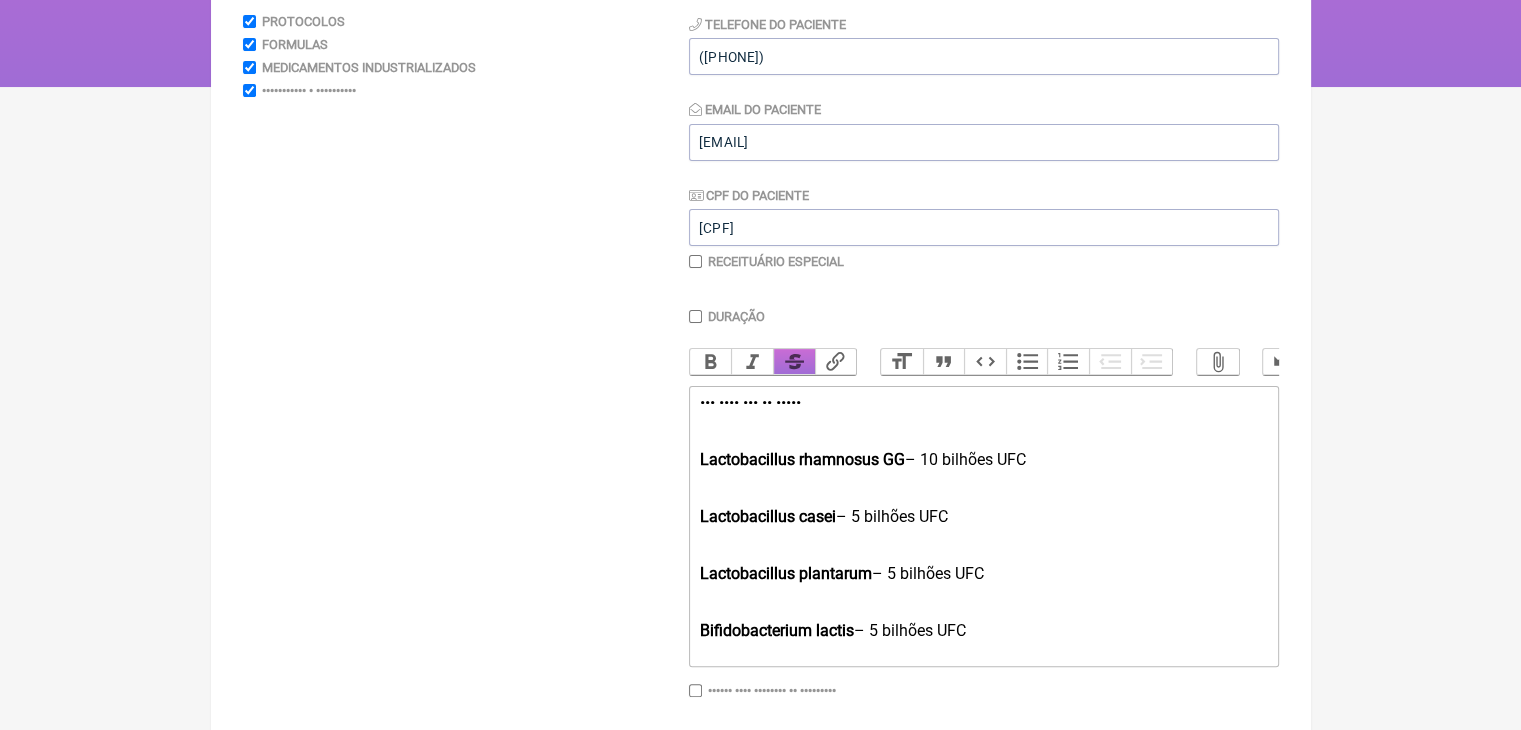 scroll, scrollTop: 509, scrollLeft: 0, axis: vertical 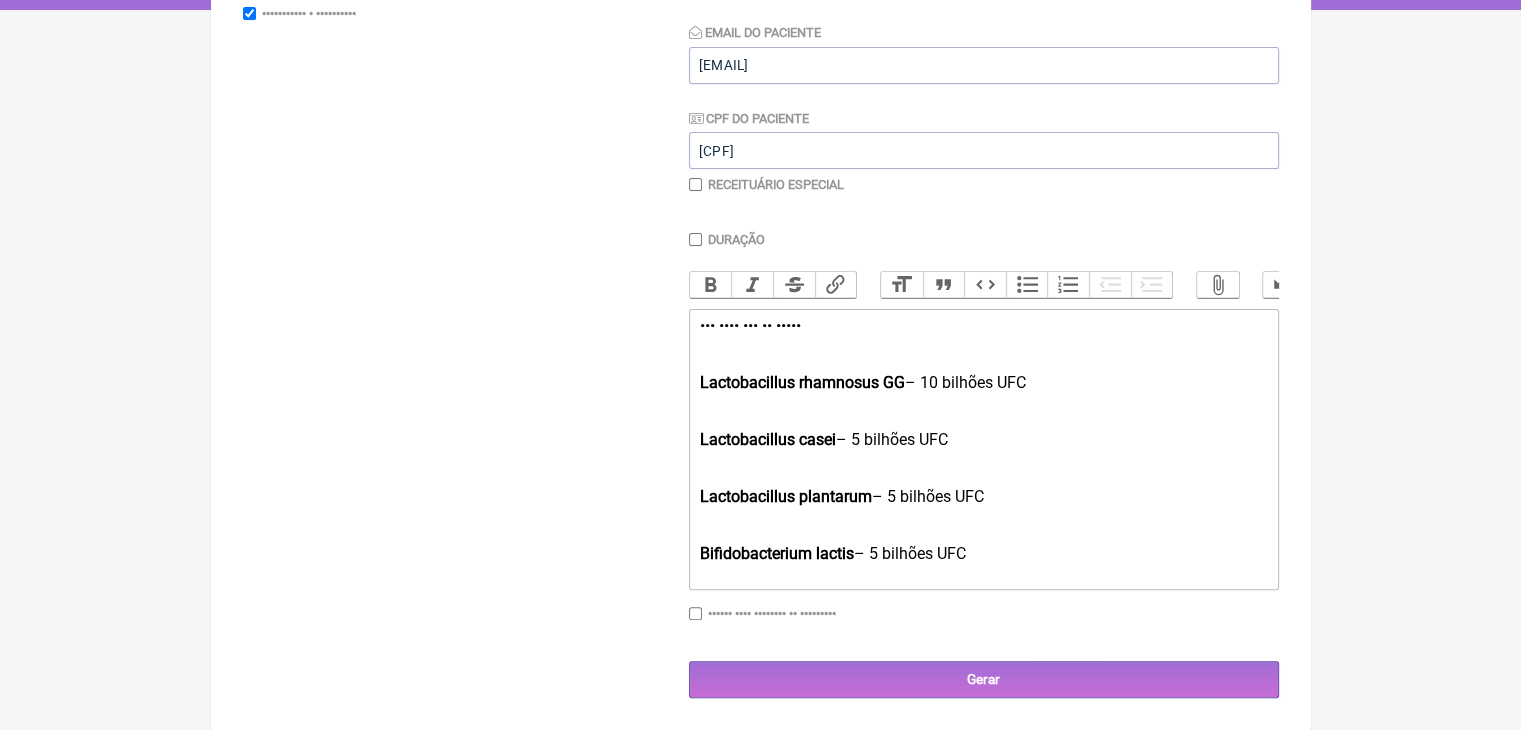 click on "Lactobacillus casei  – 5 bilhões UFC" at bounding box center (983, 439) 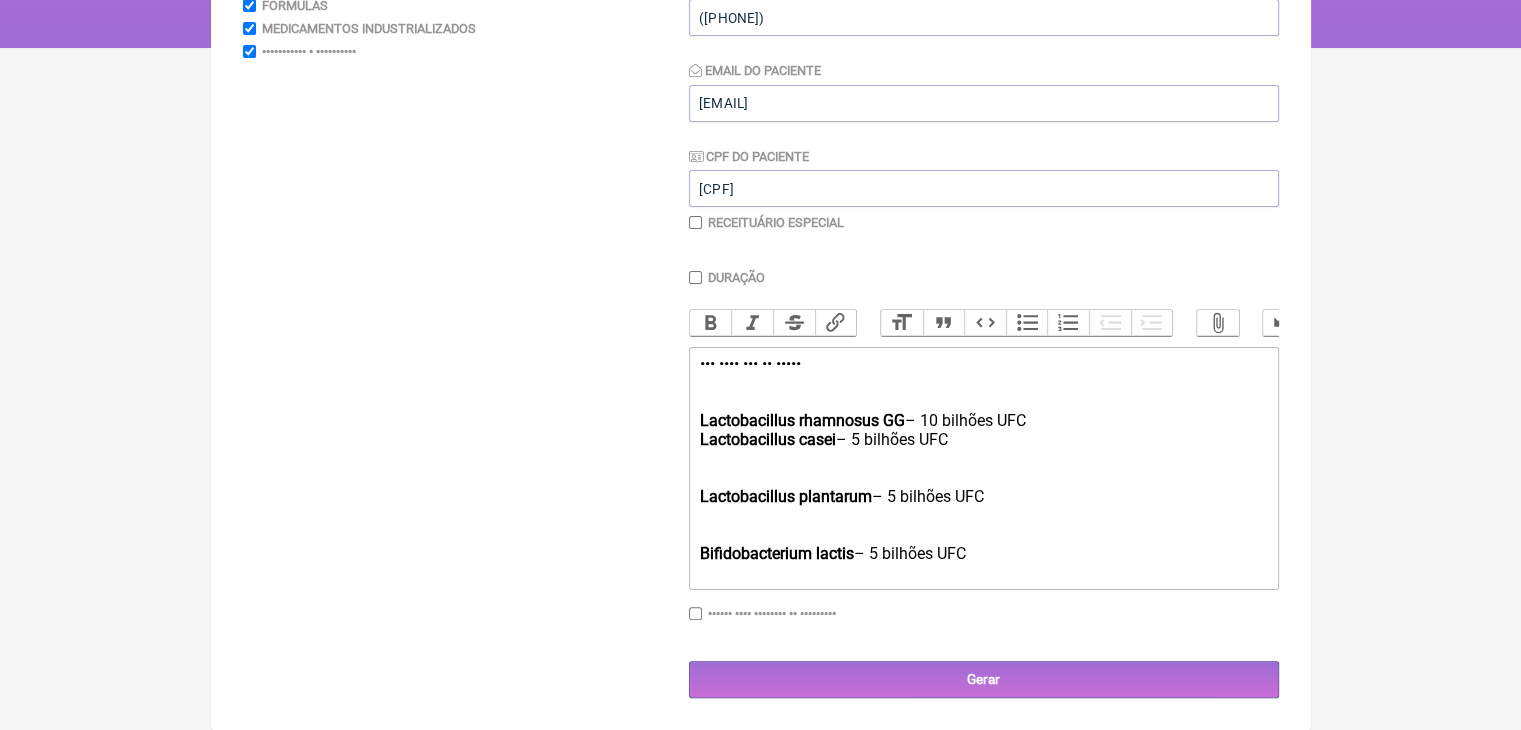 click on "••••••••••••• •••••••••  • • ••••••• •••" at bounding box center (983, 496) 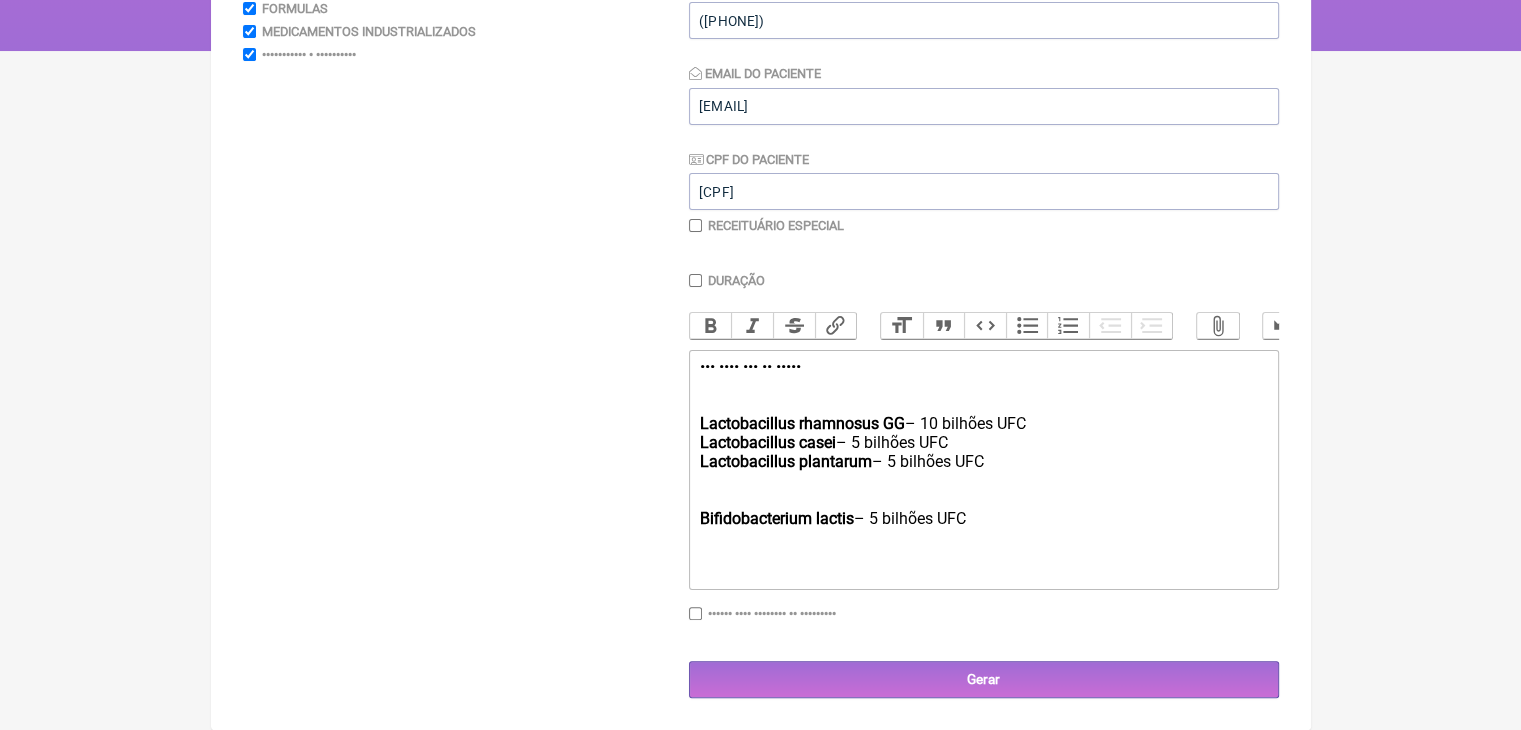 click on "Bifidobacterium lactis  – 5 bilhões UFC" at bounding box center (983, 518) 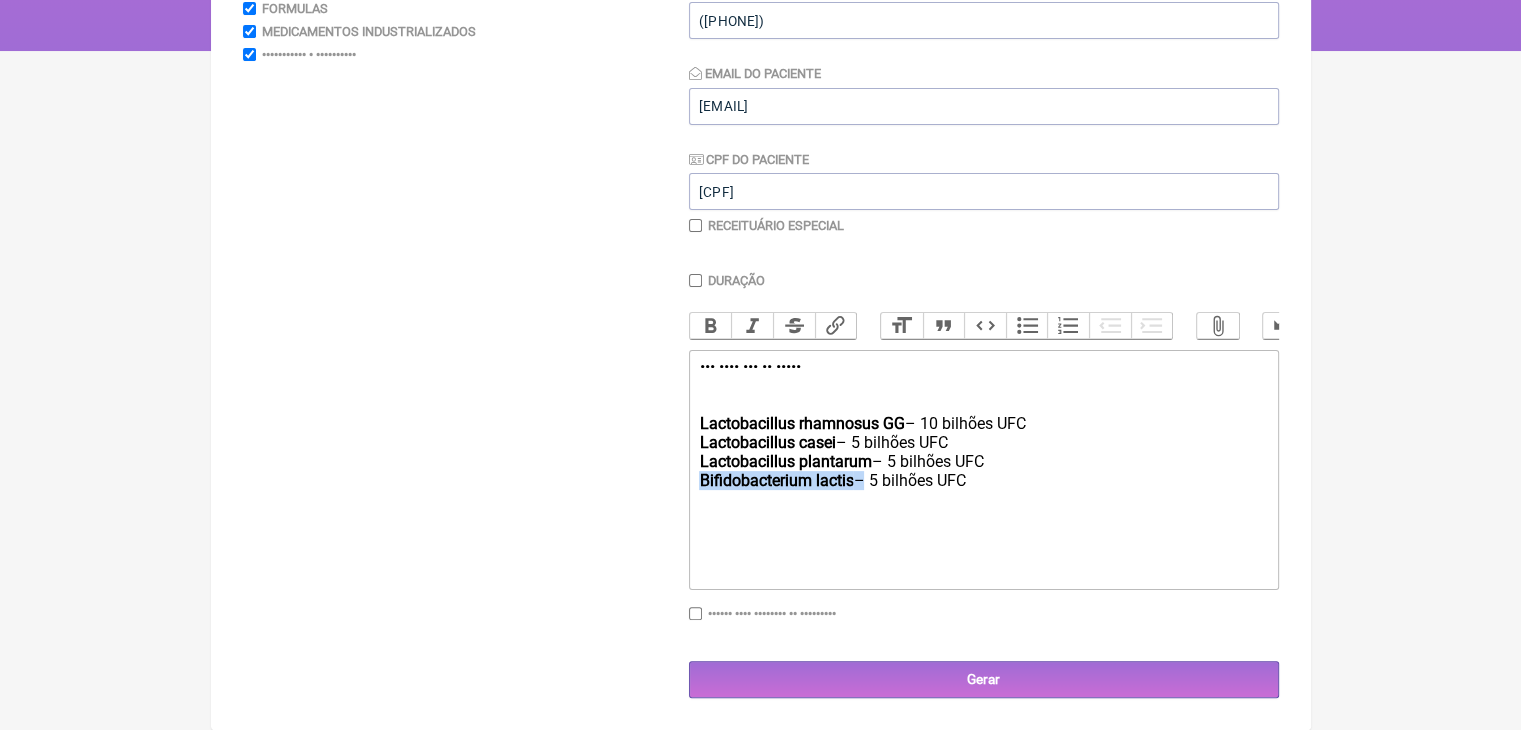 drag, startPoint x: 908, startPoint y: 507, endPoint x: 708, endPoint y: 516, distance: 200.2024 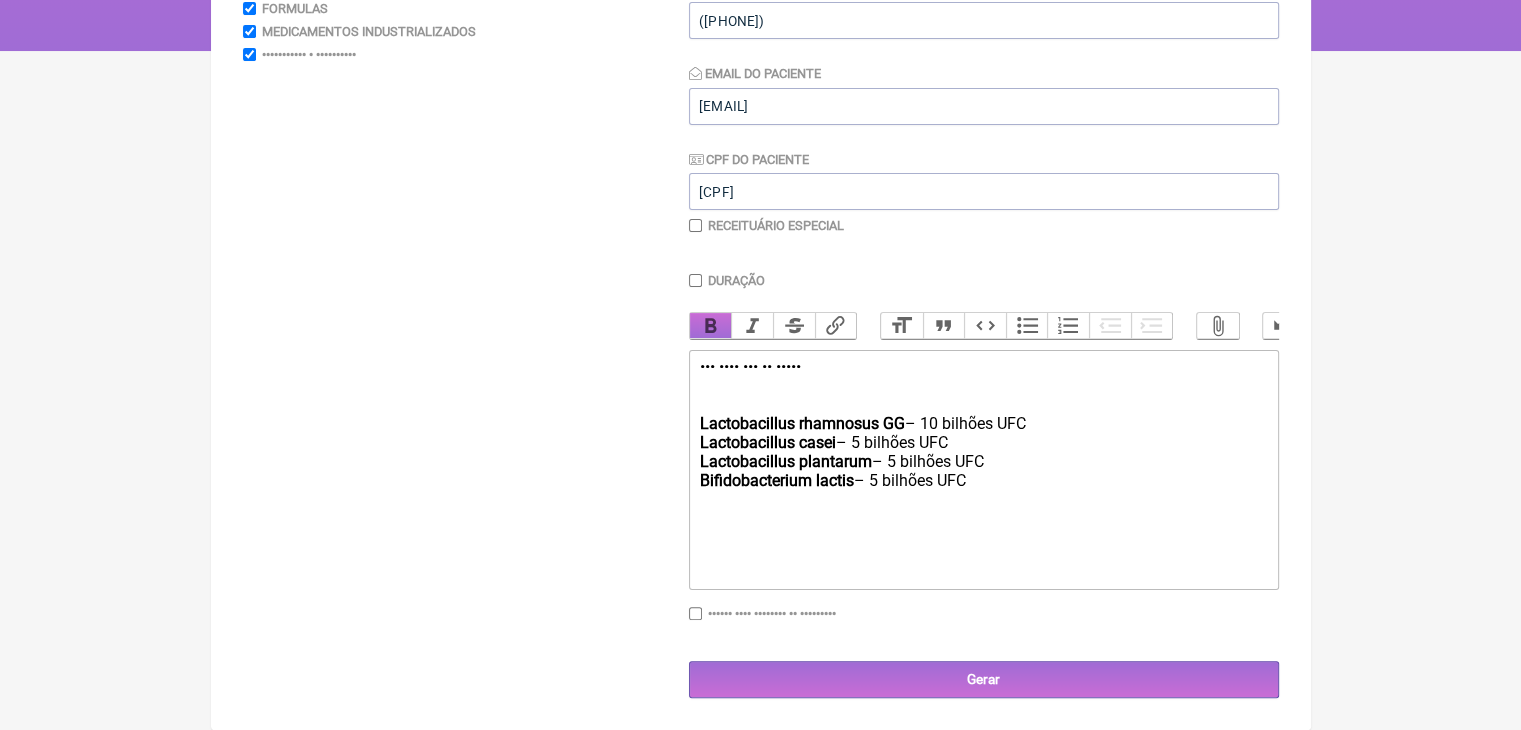 click on "Bold" at bounding box center (711, 326) 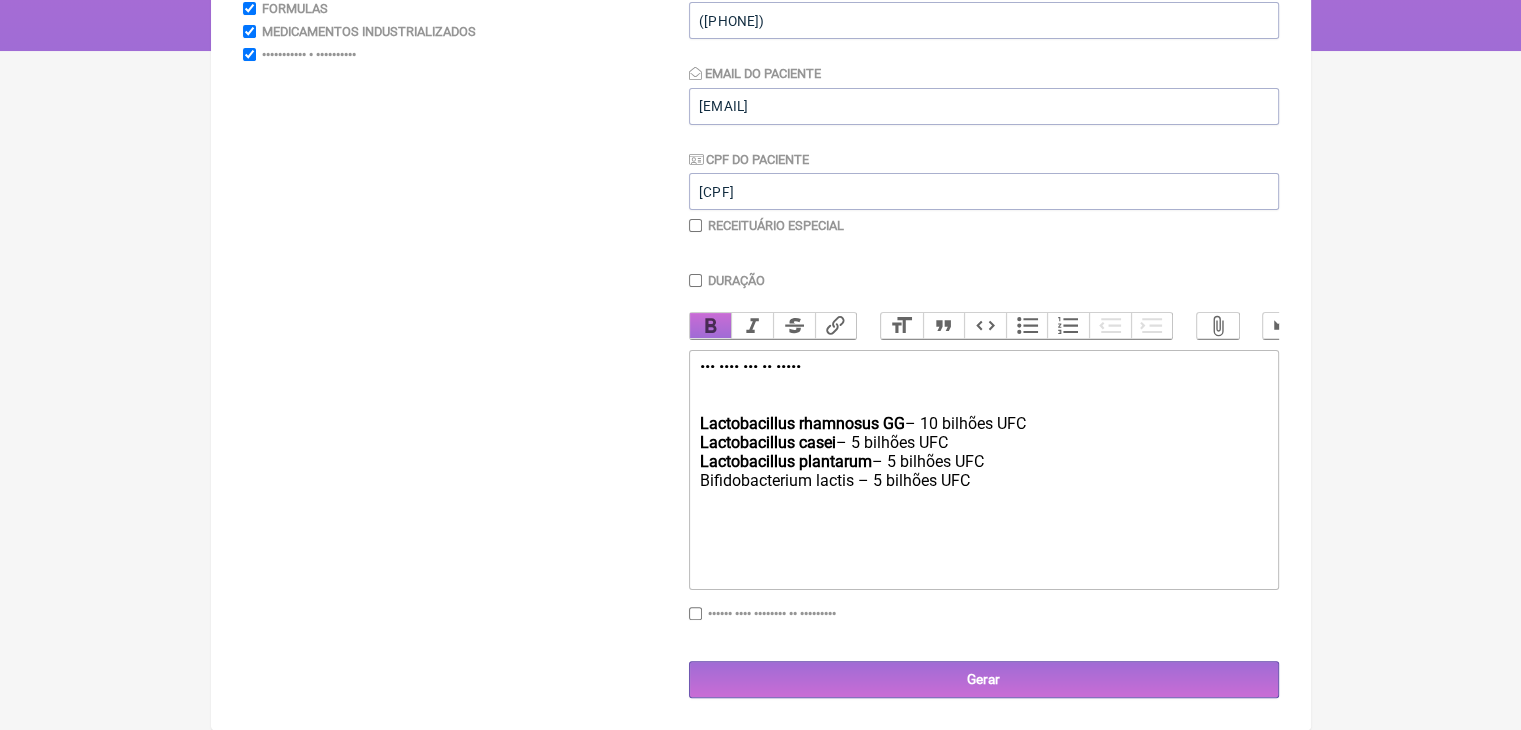 click on "Bold" at bounding box center [711, 326] 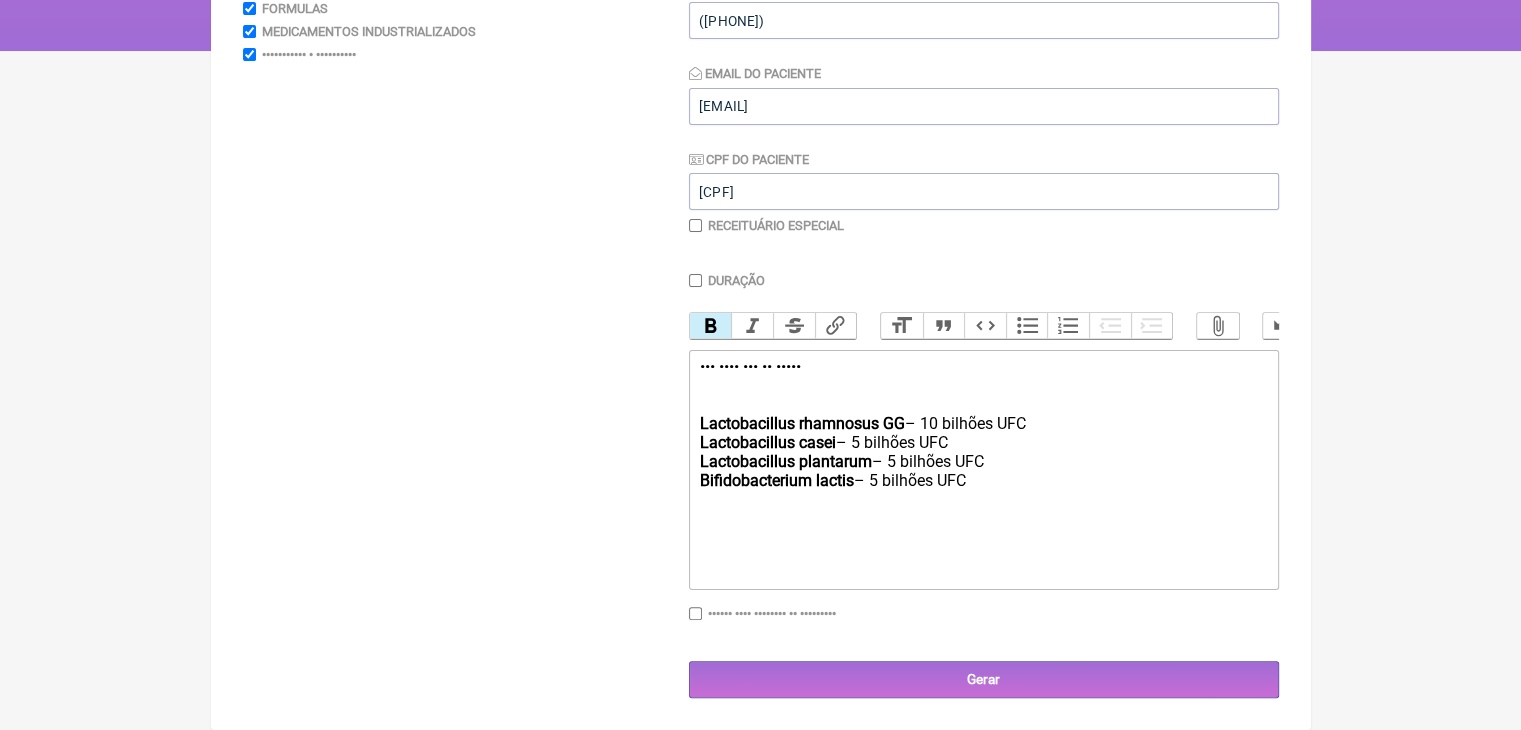 click on "Bold" at bounding box center [711, 326] 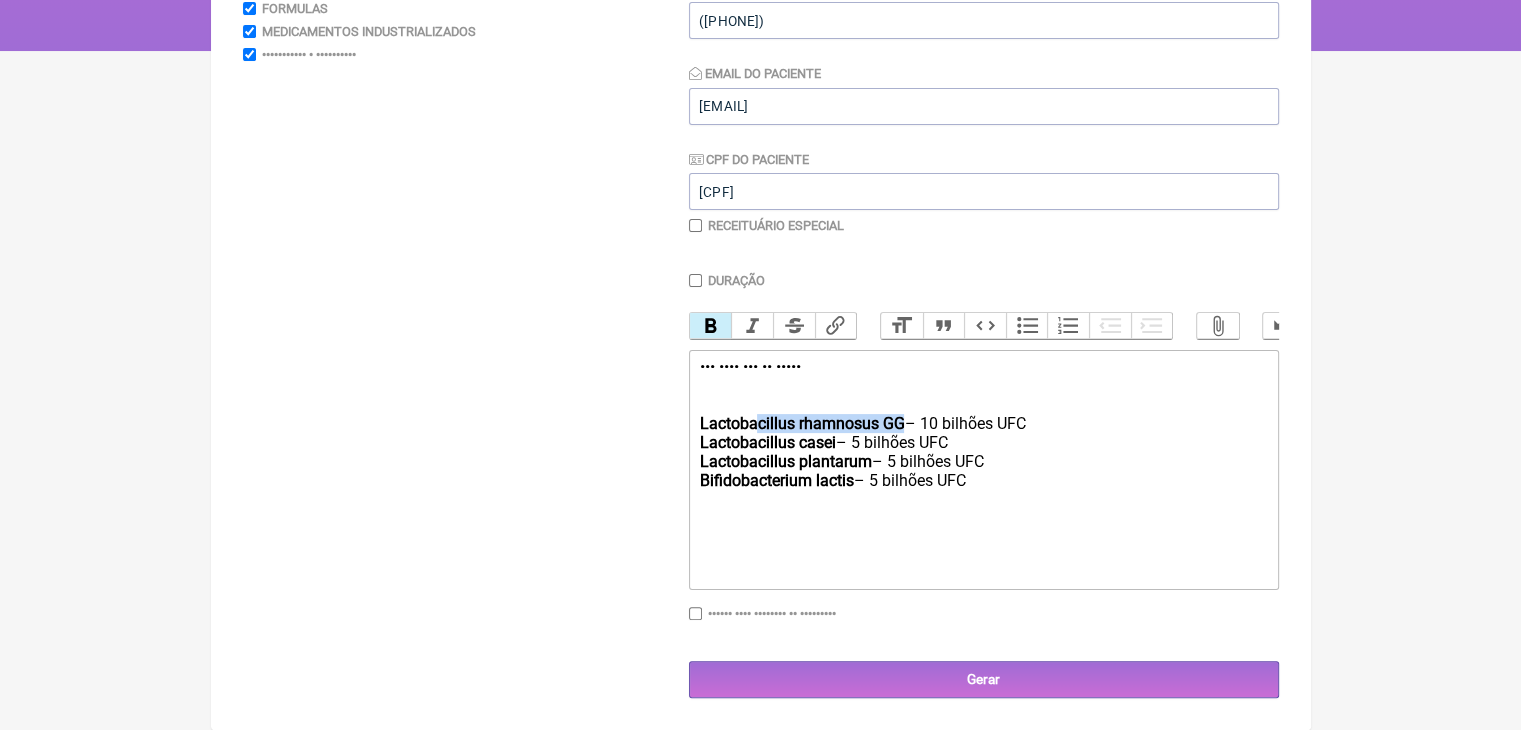 drag, startPoint x: 966, startPoint y: 431, endPoint x: 783, endPoint y: 425, distance: 183.09833 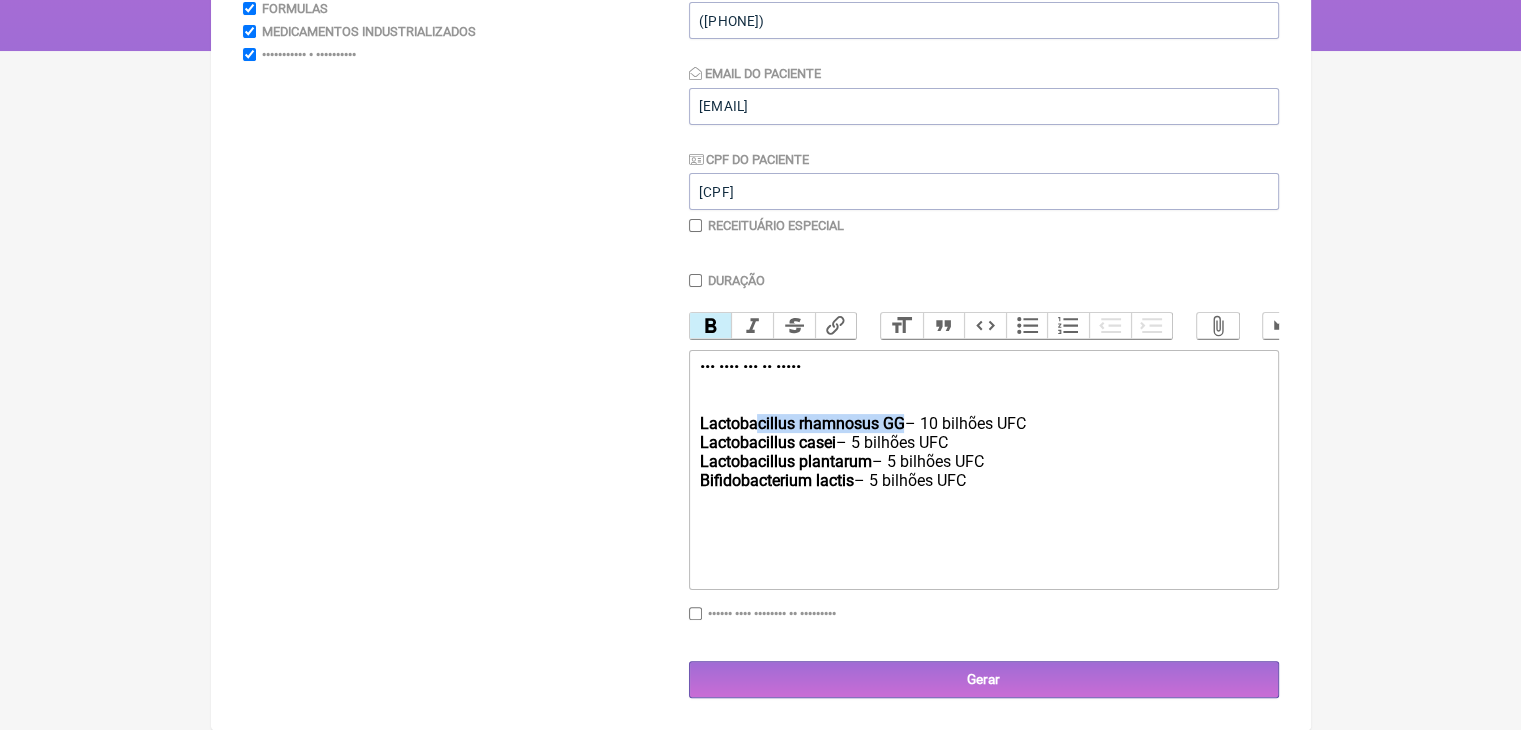 click on "Lactobacillus rhamnosus GG" at bounding box center (801, 423) 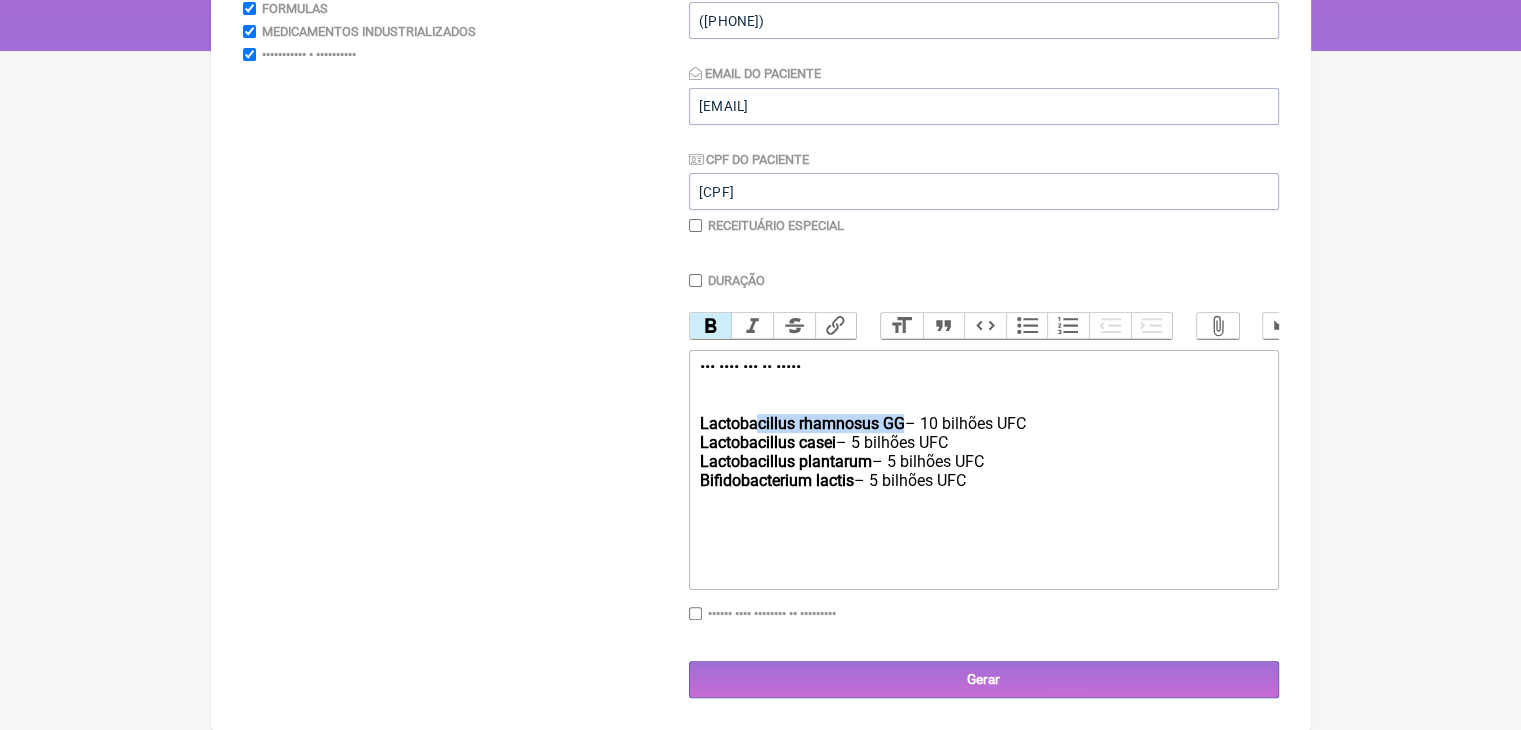 click on "Lactobacillus rhamnosus GG" at bounding box center (801, 423) 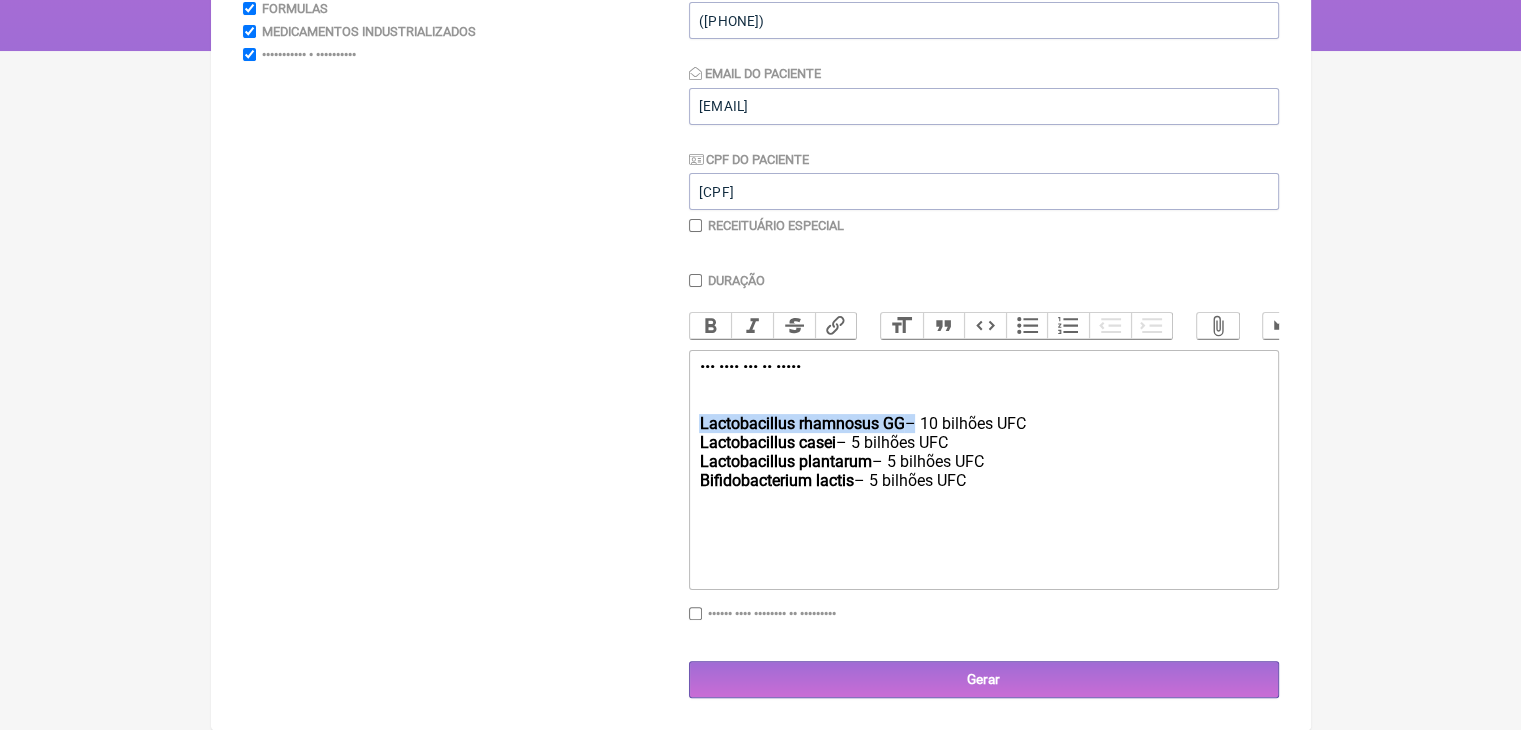 drag, startPoint x: 971, startPoint y: 434, endPoint x: 712, endPoint y: 434, distance: 259 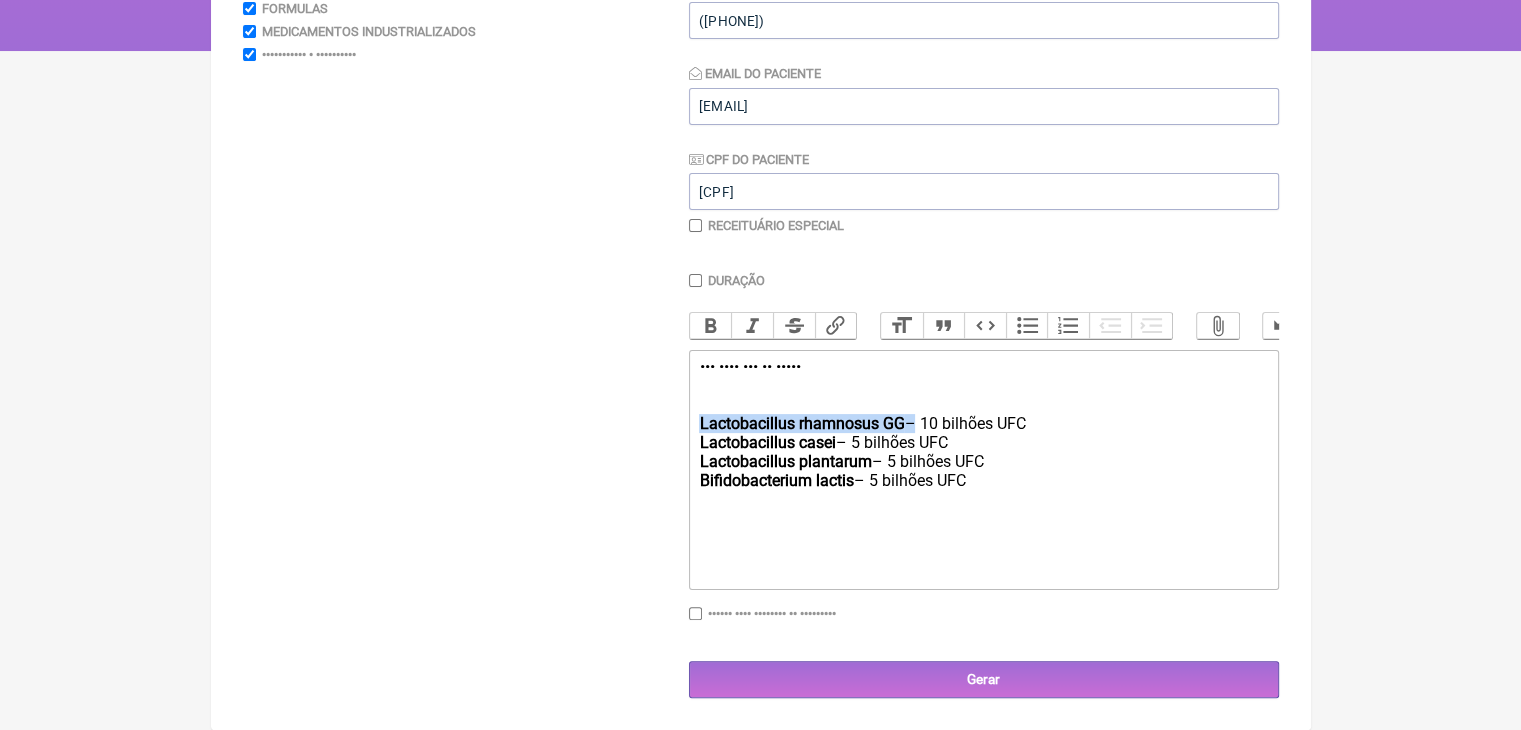 click on "Uso oral por 60 dias: Lactobacillus rhamnosus GG  – 10 bilhões UFC" at bounding box center (983, 395) 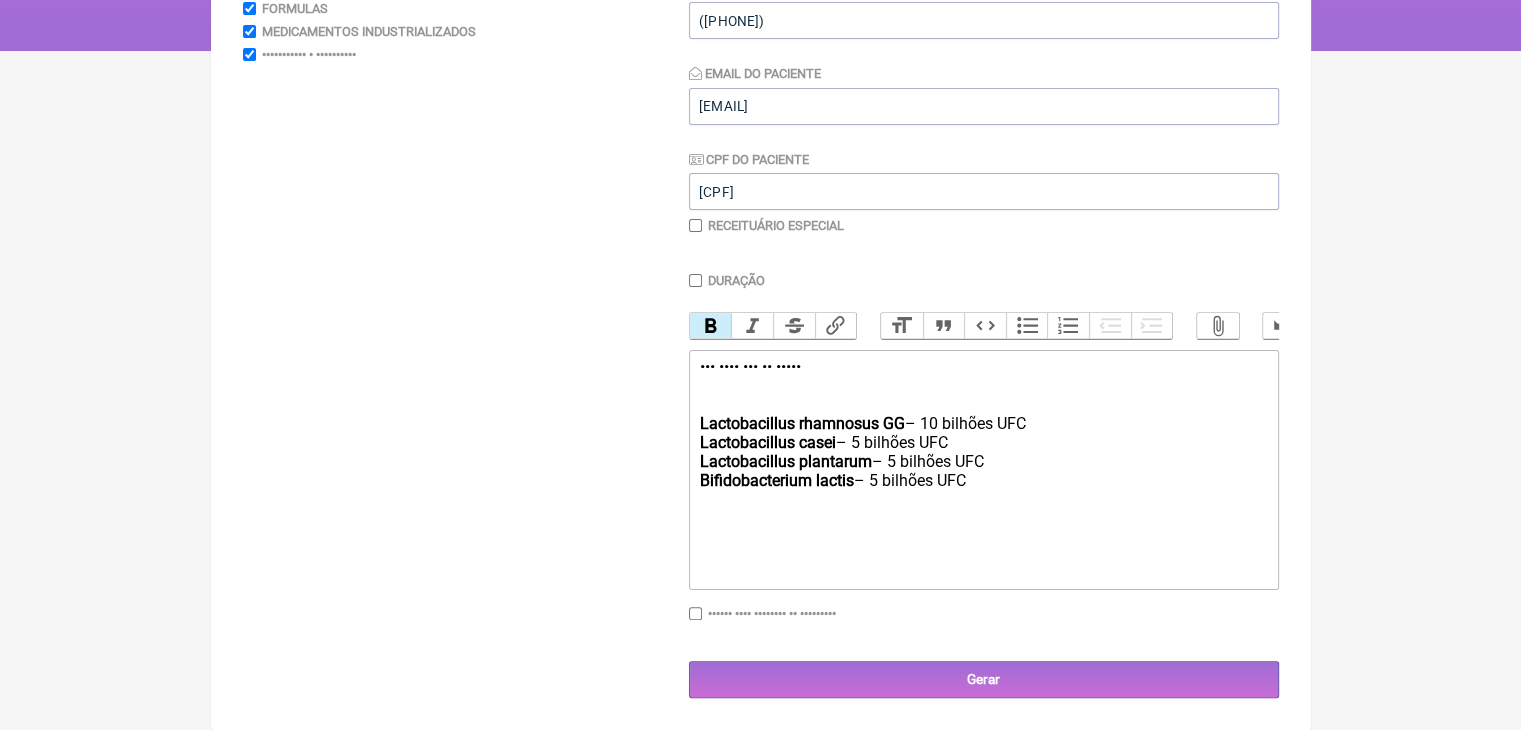 click on "Bold" at bounding box center (711, 326) 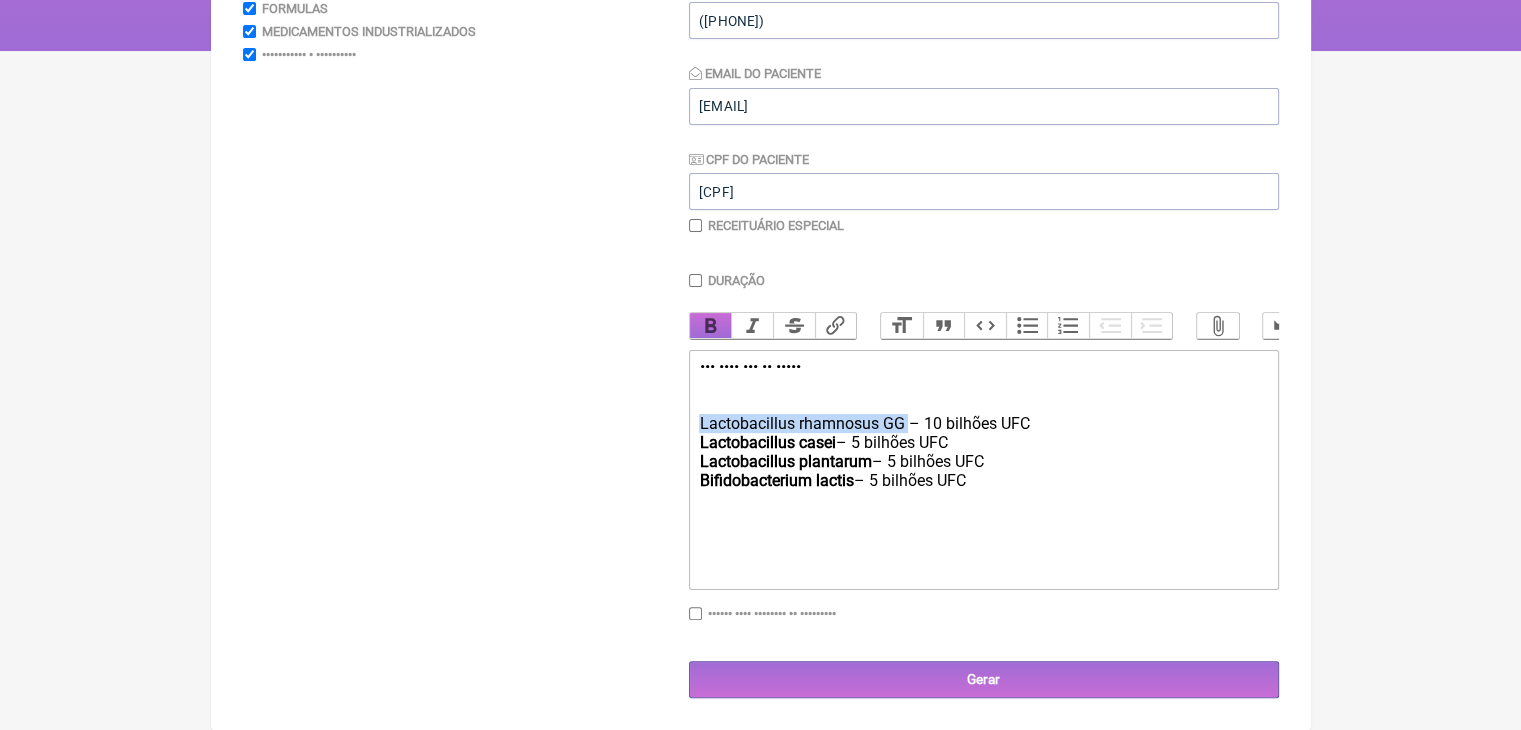 click on "Bold" at bounding box center [711, 326] 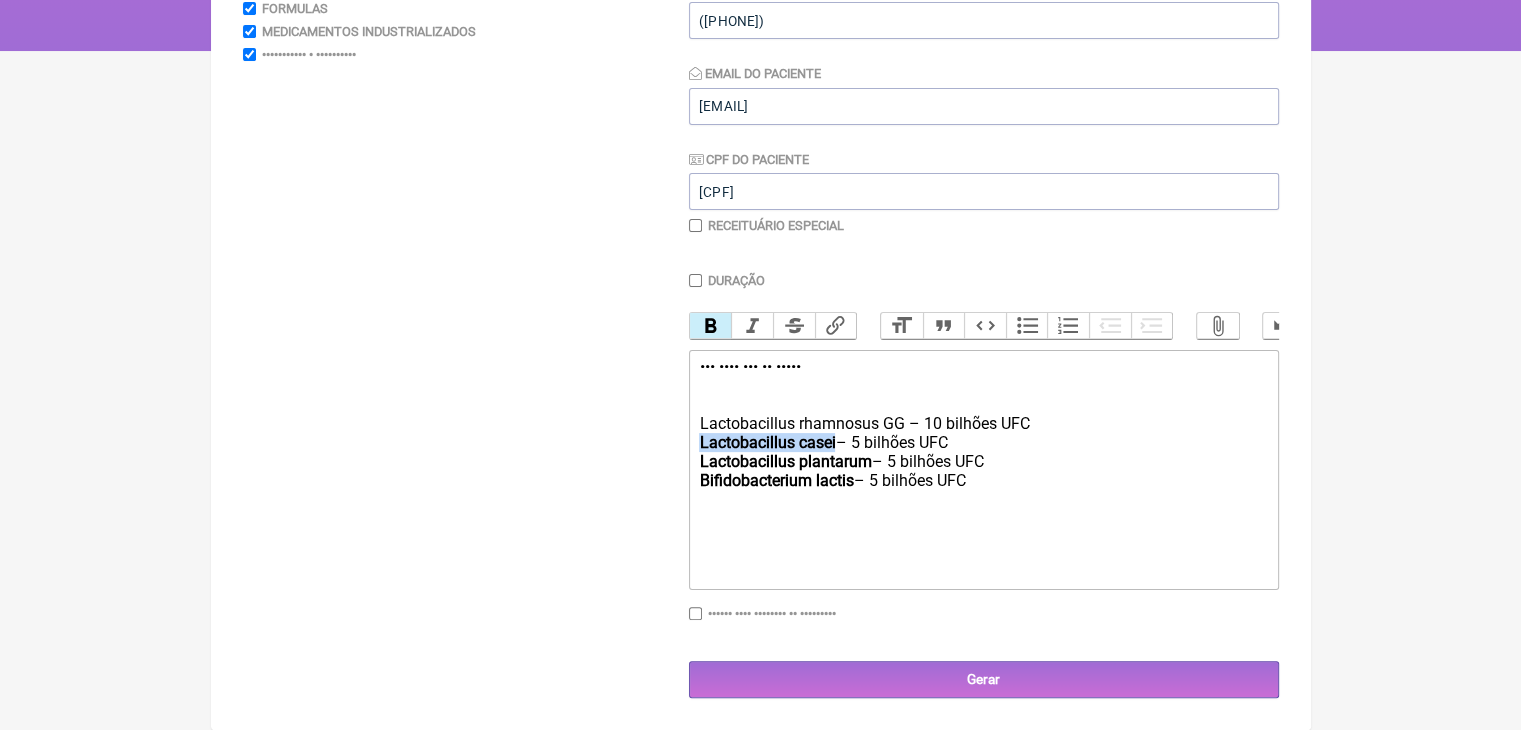 drag, startPoint x: 882, startPoint y: 456, endPoint x: 696, endPoint y: 464, distance: 186.17197 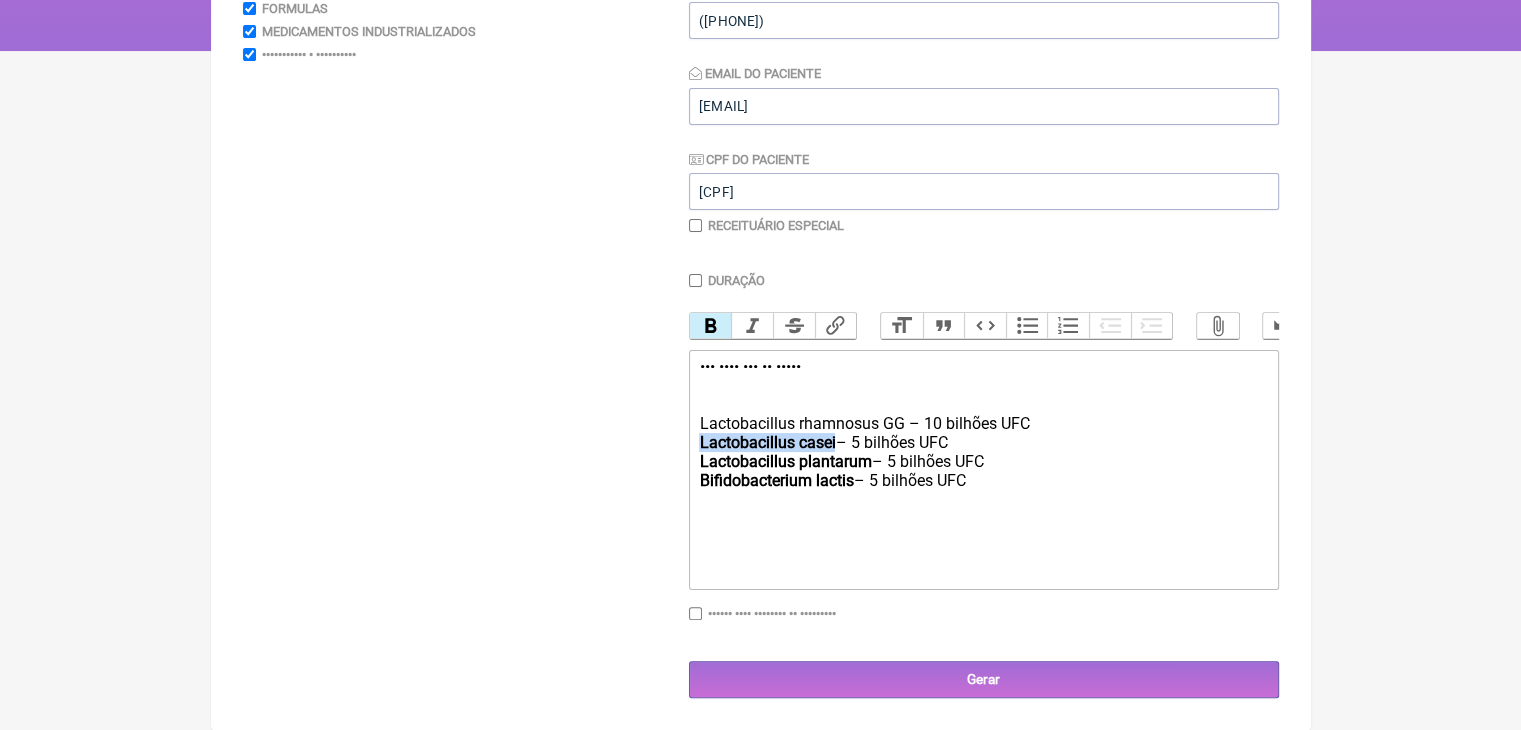 click on "Paciente [FIRST] [LAST] [LAST] [LAST] Telefone do Paciente ([PHONE]) [PHONE] Email do Paciente [EMAIL] CPF do Paciente [CPF] Receituário Especial
Duração
Duração de
30
dias
Bold
Italic
Strikethrough
Link
Heading
Quote
Code
Bullets
Numbers
Decrease Level
Increase Level
Attach Files
Undo
Redo
Link
Unlink
Uso oral por 60 dias: Lactobacillus casei" at bounding box center (761, 296) 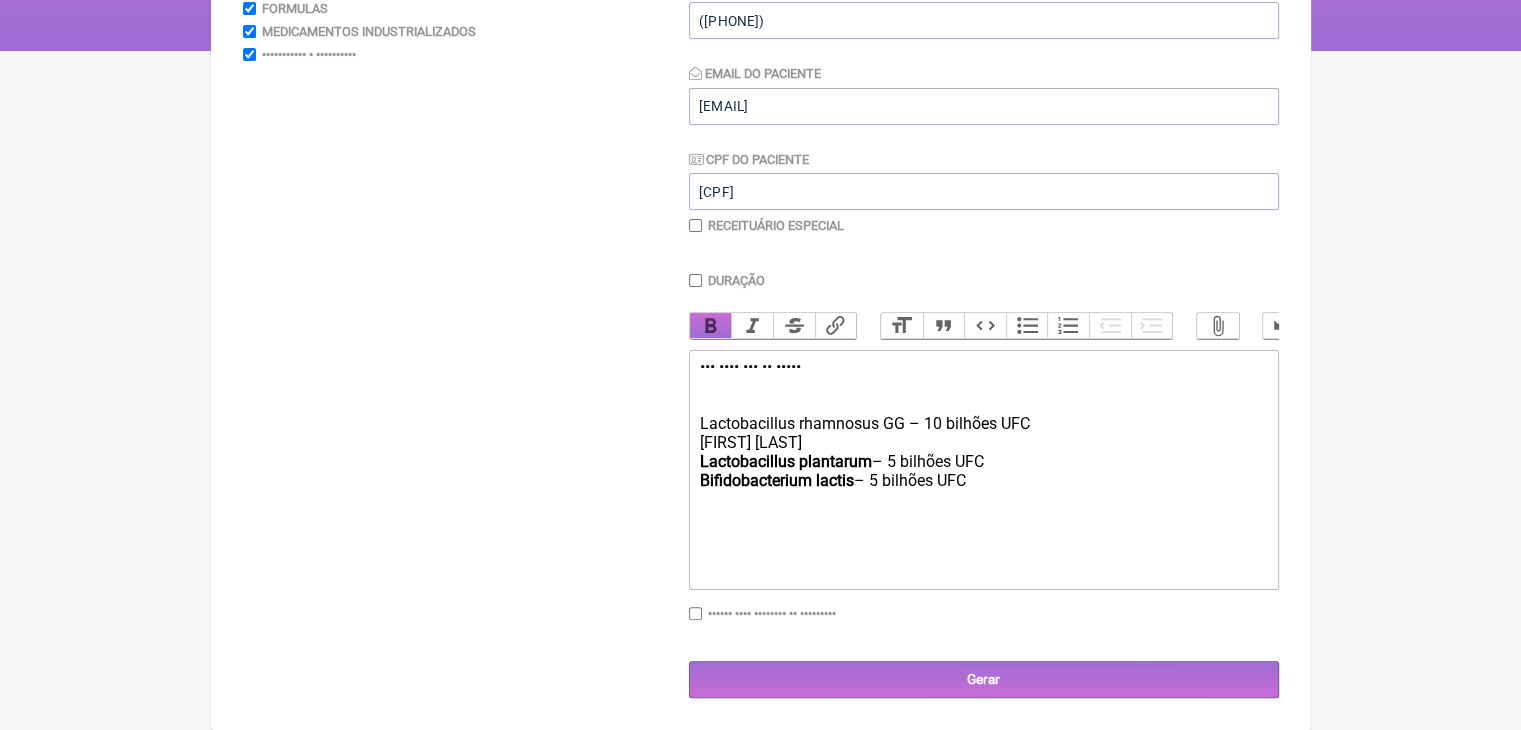 click on "Bold" at bounding box center (711, 326) 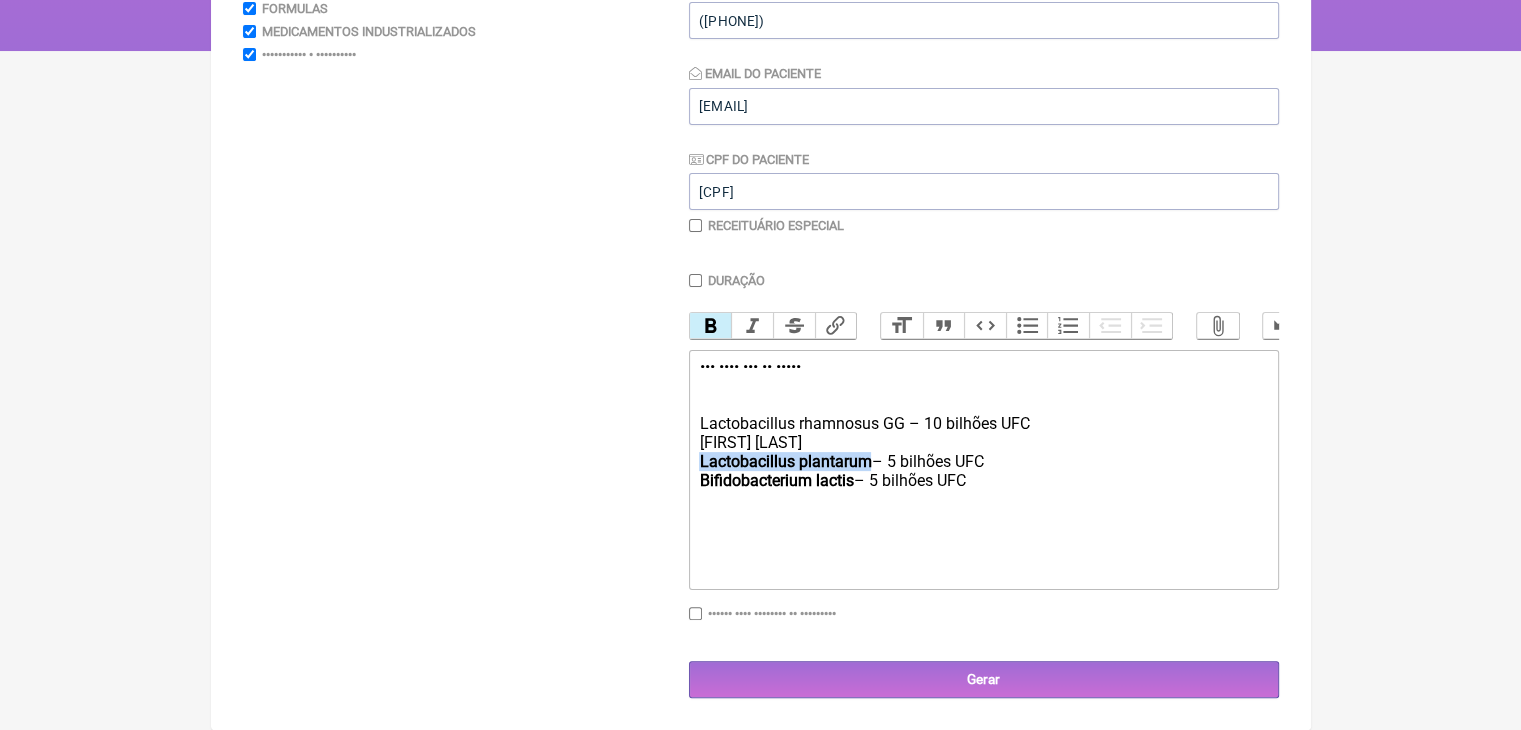 drag, startPoint x: 924, startPoint y: 484, endPoint x: 689, endPoint y: 481, distance: 235.01915 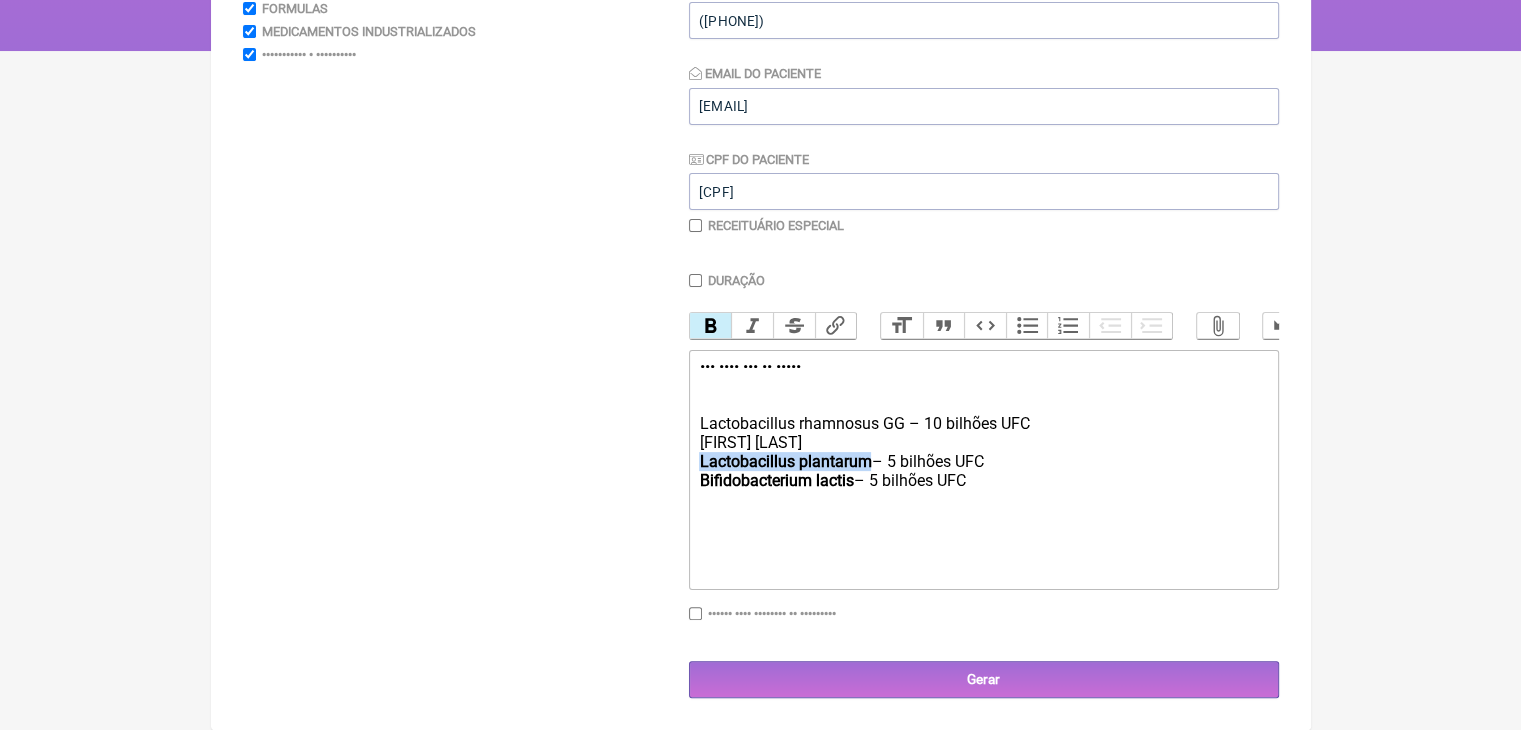 click on "Paciente [FIRST] [LAST] [LAST] [LAST] Telefone do Paciente ([PHONE]) [PHONE] Email do Paciente [EMAIL] CPF do Paciente [CPF] Receituário Especial
Duração
Duração de
30
dias
Bold
Italic
Strikethrough
Link
Heading
Quote
Code
Bullets
Numbers
Decrease Level
Increase Level
Attach Files
Undo
Redo
Link
Unlink
Uso oral por 60 dias:  – 5 bilhões UFC" at bounding box center (761, 296) 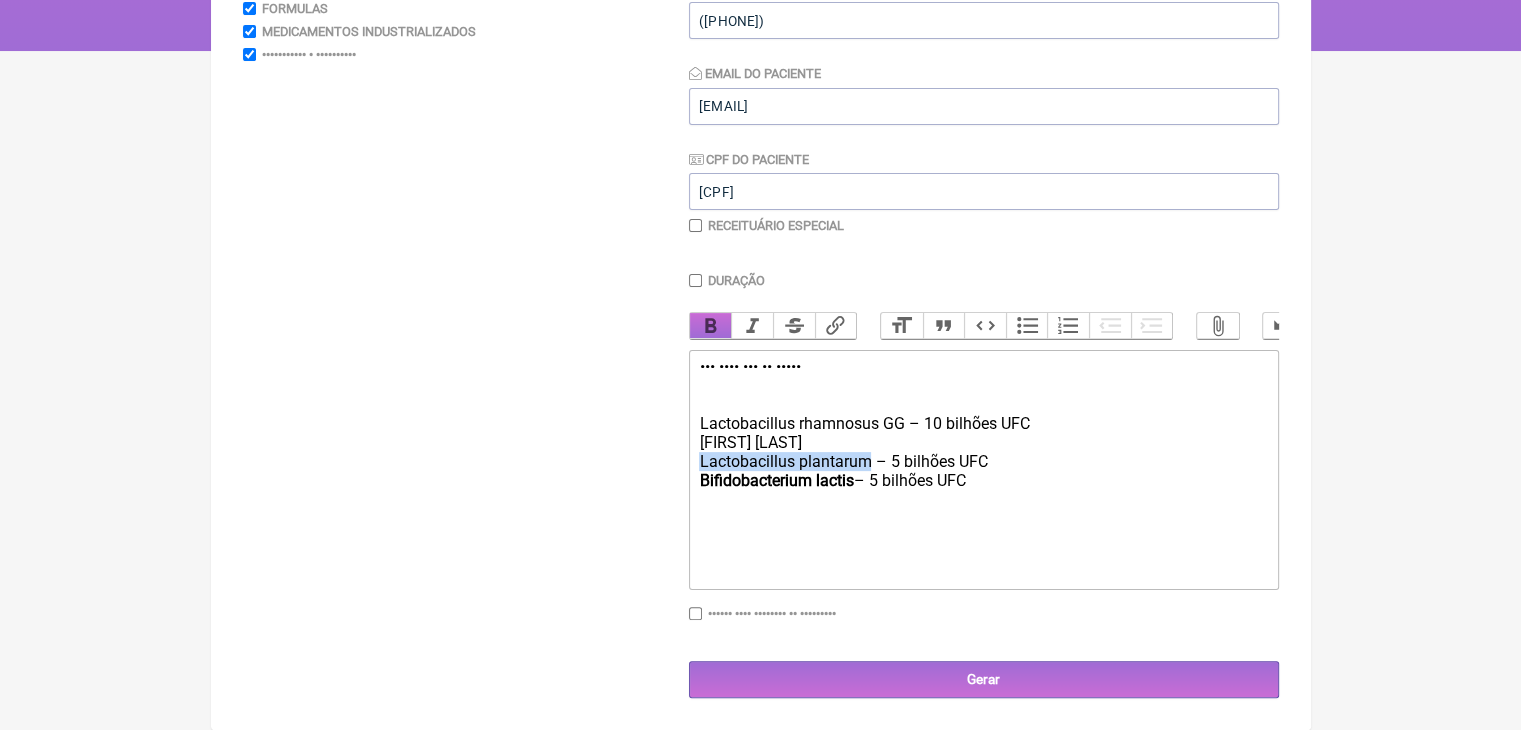 click on "Bold" at bounding box center [711, 326] 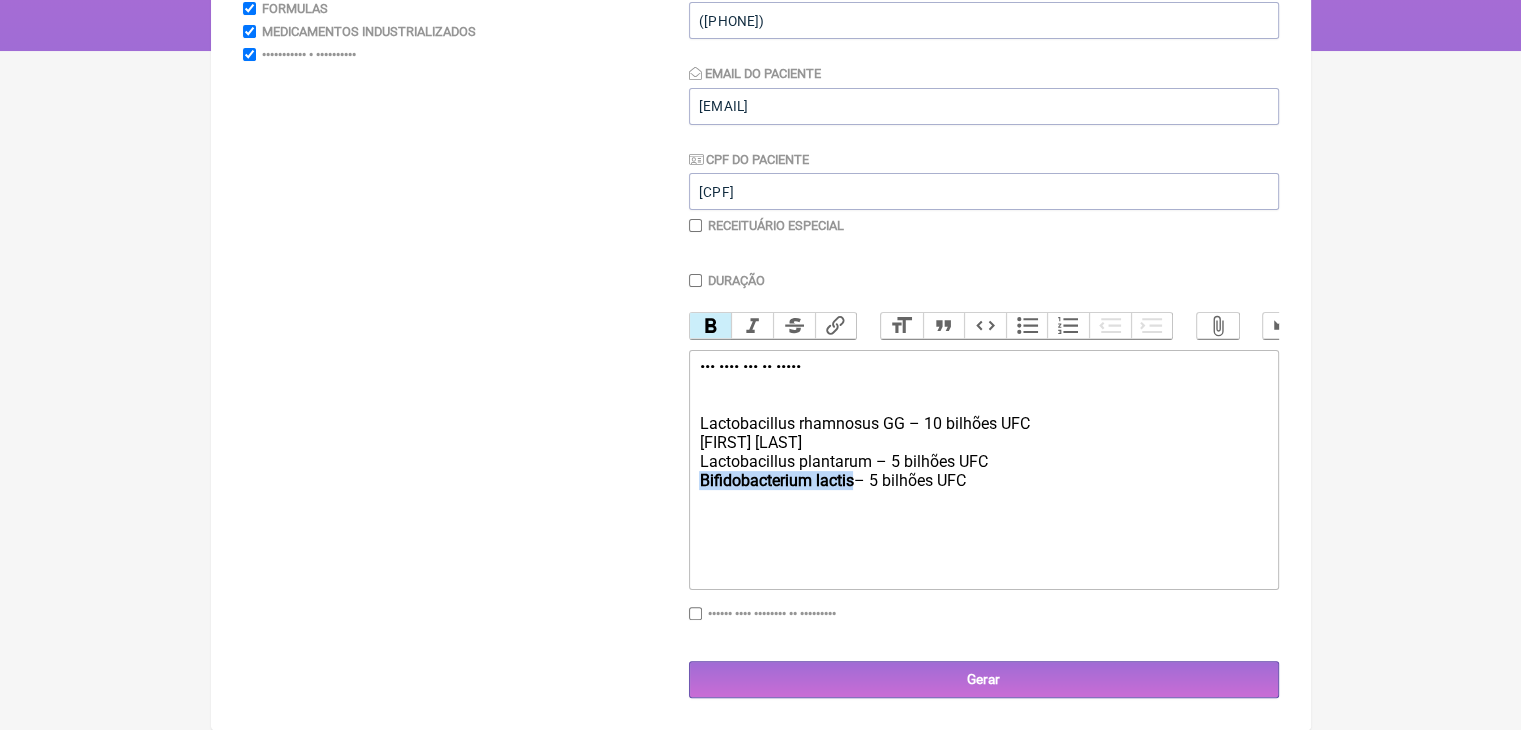 drag, startPoint x: 900, startPoint y: 504, endPoint x: 694, endPoint y: 505, distance: 206.00243 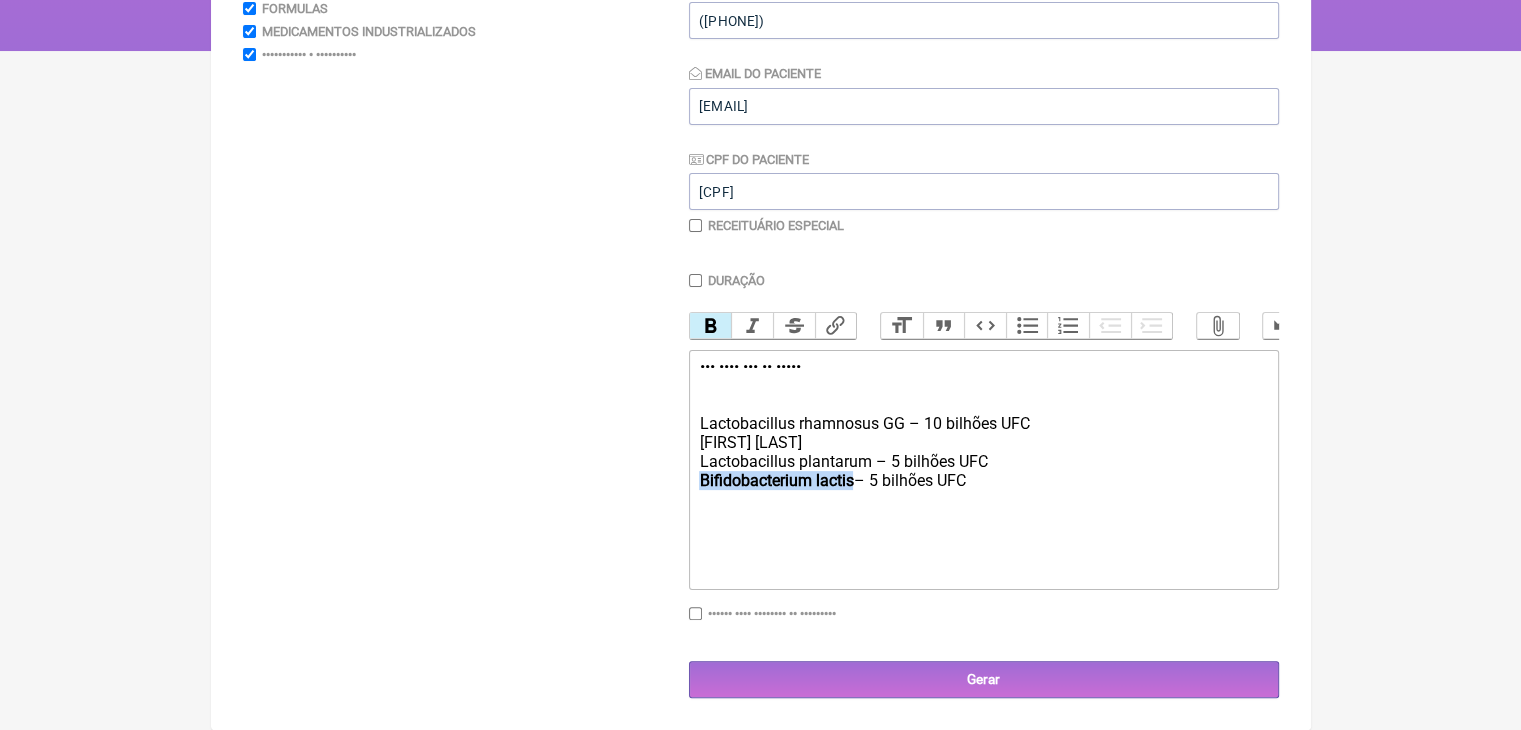 click on "Paciente [FIRST] [LAST] Telefone do Paciente [PHONE] Email do Paciente [EMAIL] CPF do Paciente [CPF]" at bounding box center [761, 296] 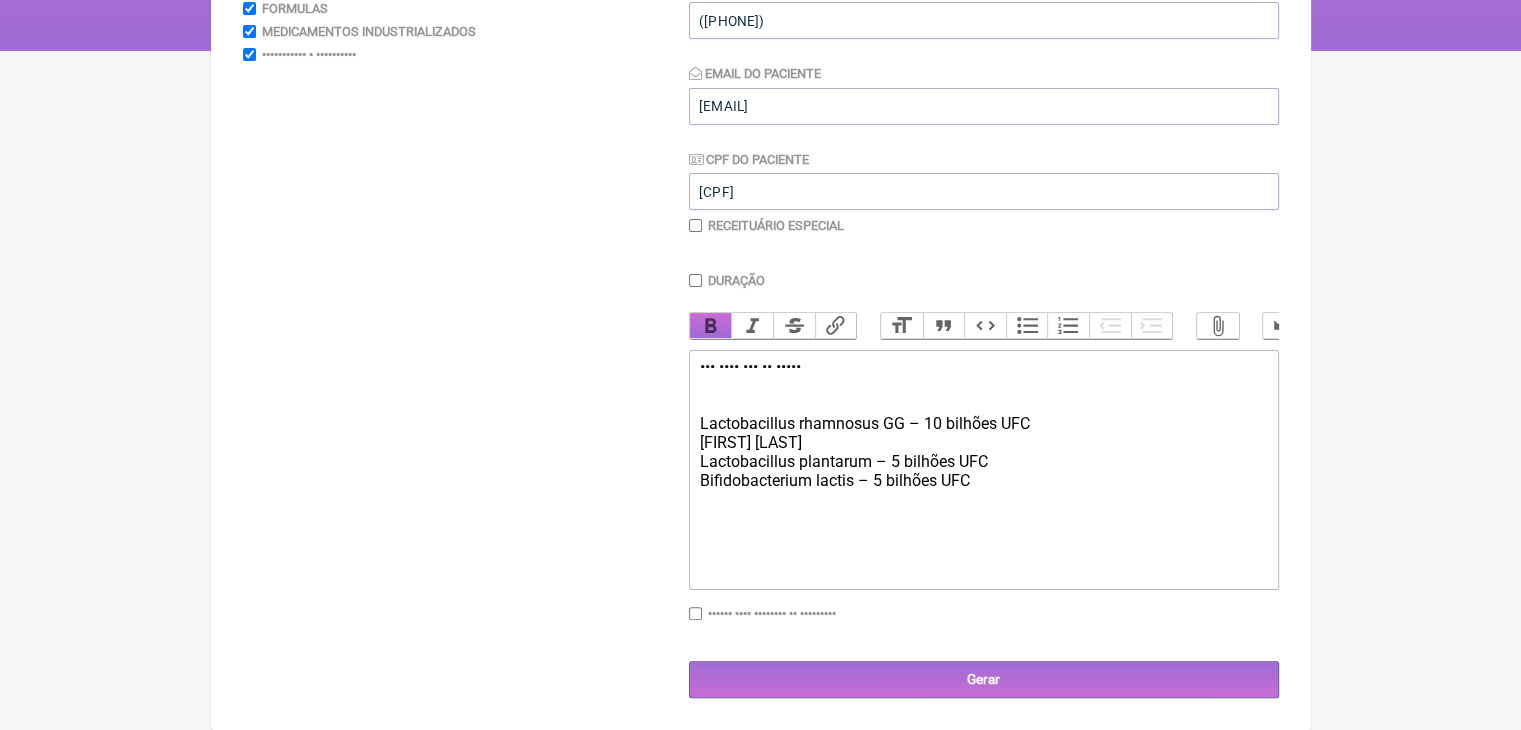 click on "Bold" at bounding box center [711, 326] 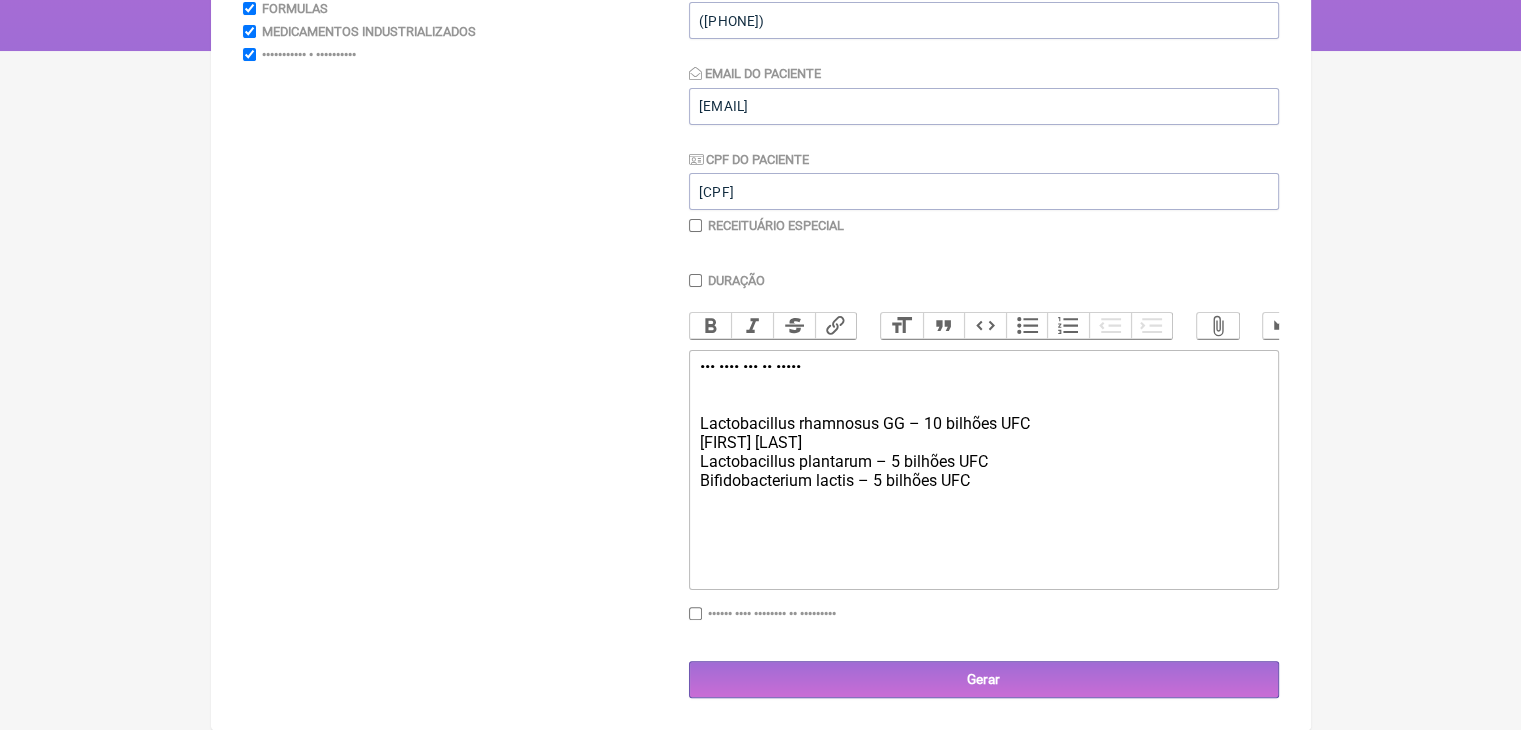 click on "Uso oral por 60 dias: Lactobacillus rhamnosus GG – 10 bilhões UFC" at bounding box center [983, 395] 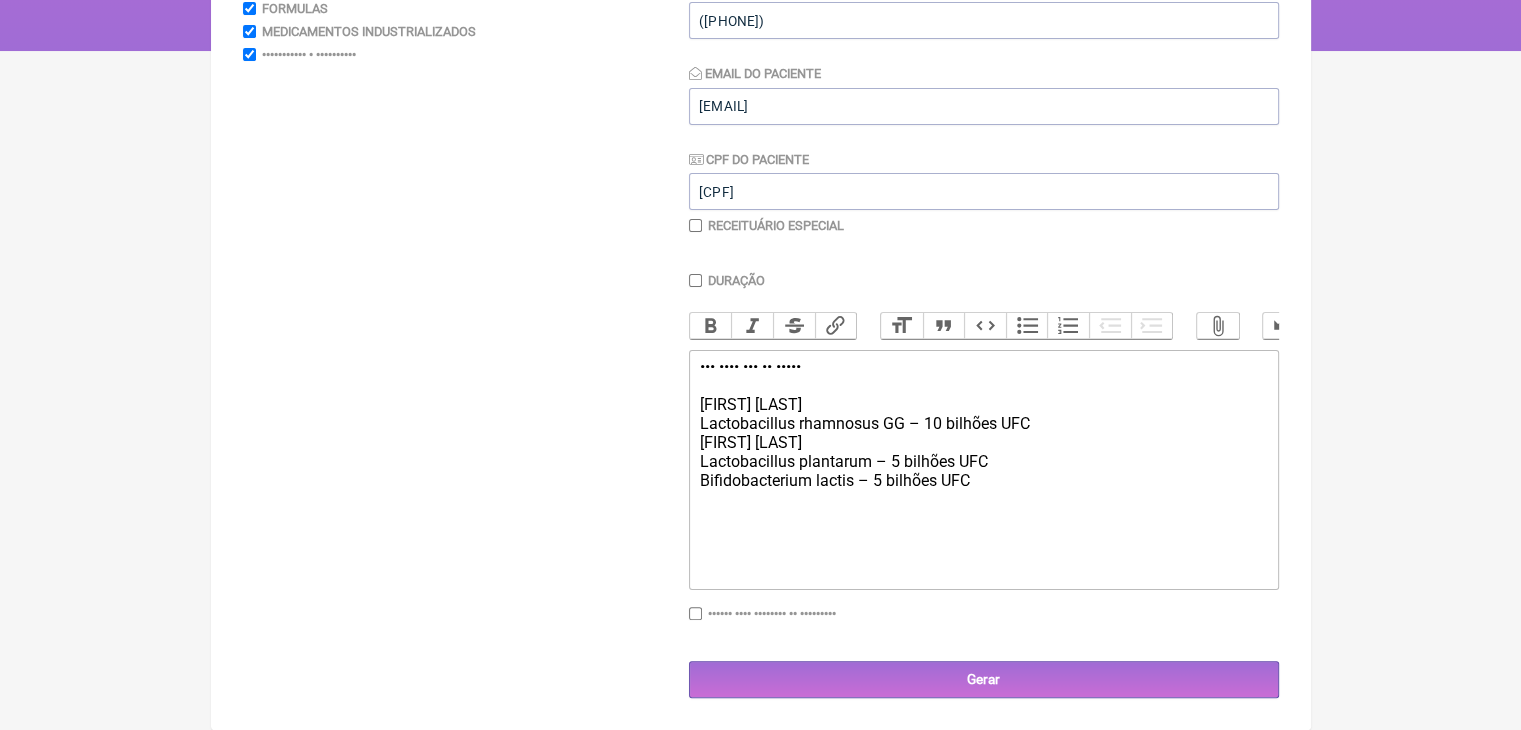 click on "Uso oral por 60 dias: 1) MANIPULADO  Lactobacillus rhamnosus GG – 10 bilhões UFC" at bounding box center [983, 395] 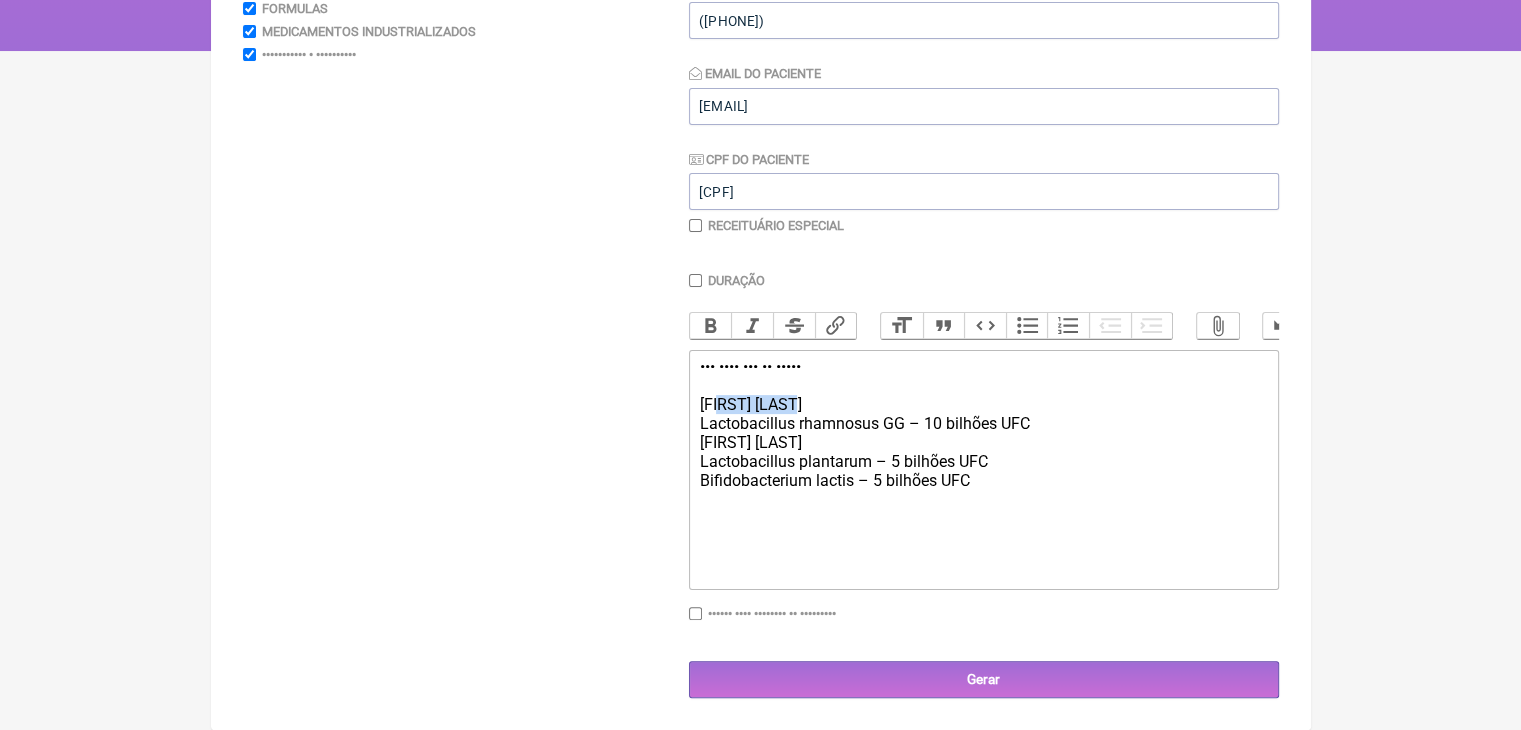 click on "Uso oral por 60 dias: 1) MANIPULADO  Lactobacillus rhamnosus GG – 10 bilhões UFC" at bounding box center [983, 395] 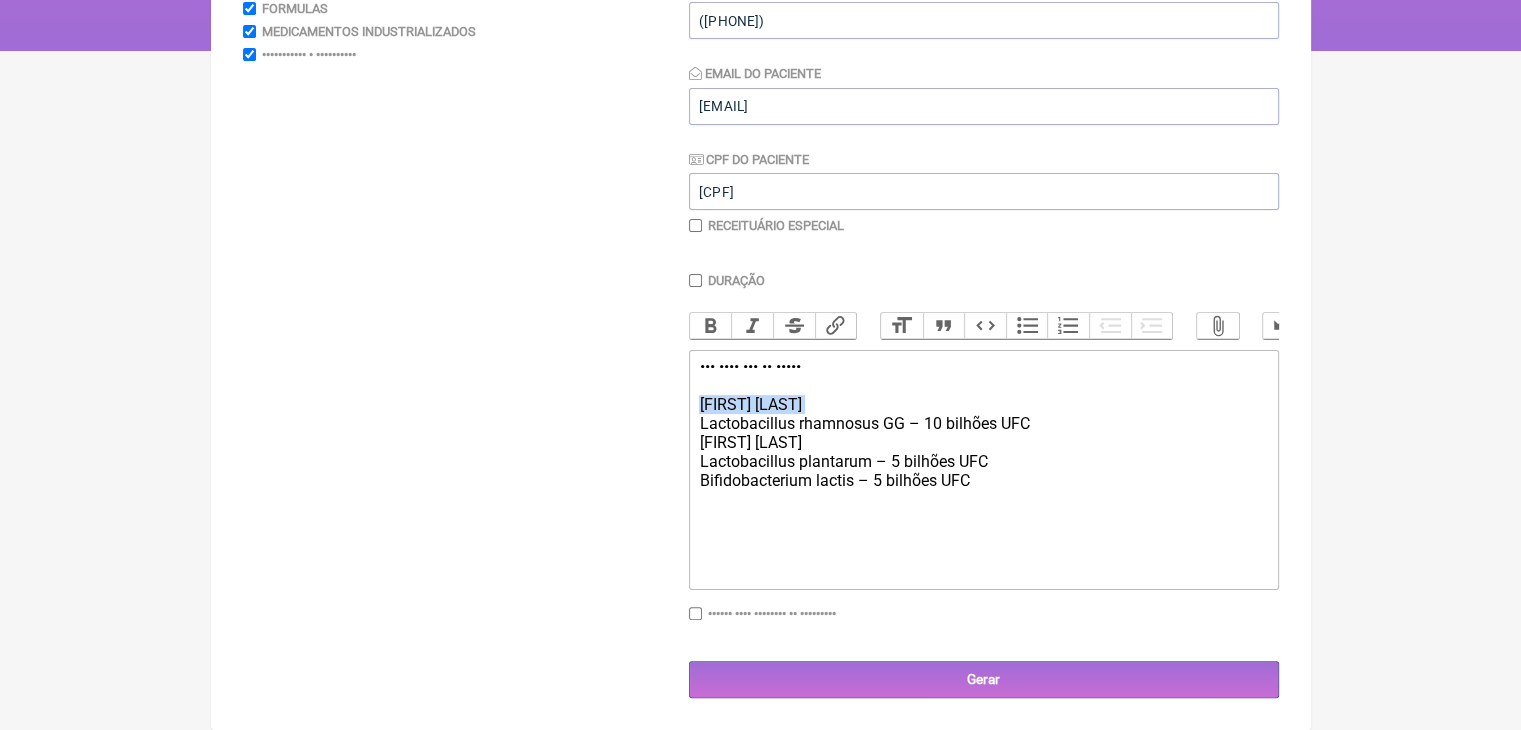 click on "Uso oral por 60 dias: 1) MANIPULADO  Lactobacillus rhamnosus GG – 10 bilhões UFC" at bounding box center (983, 395) 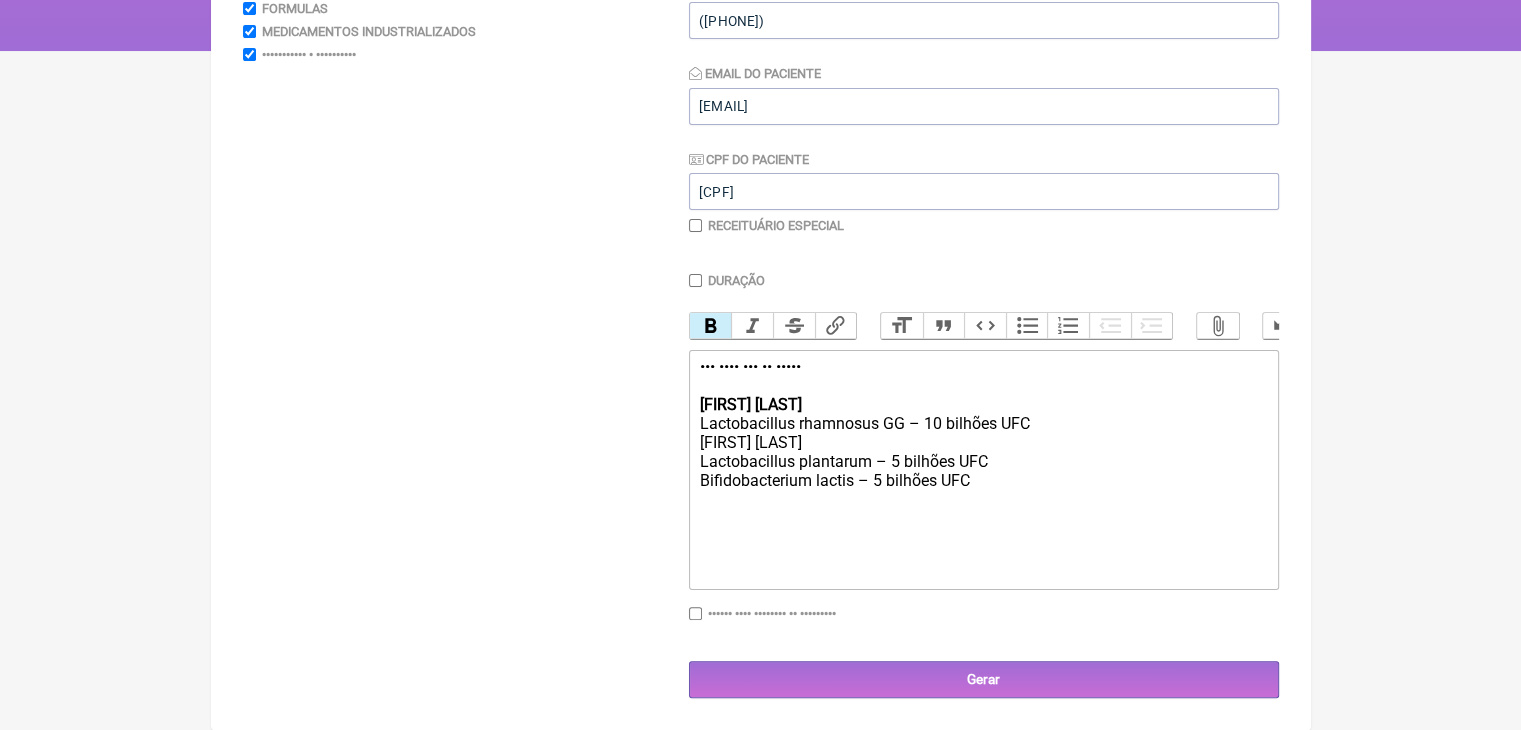 click on "Bold" at bounding box center [711, 326] 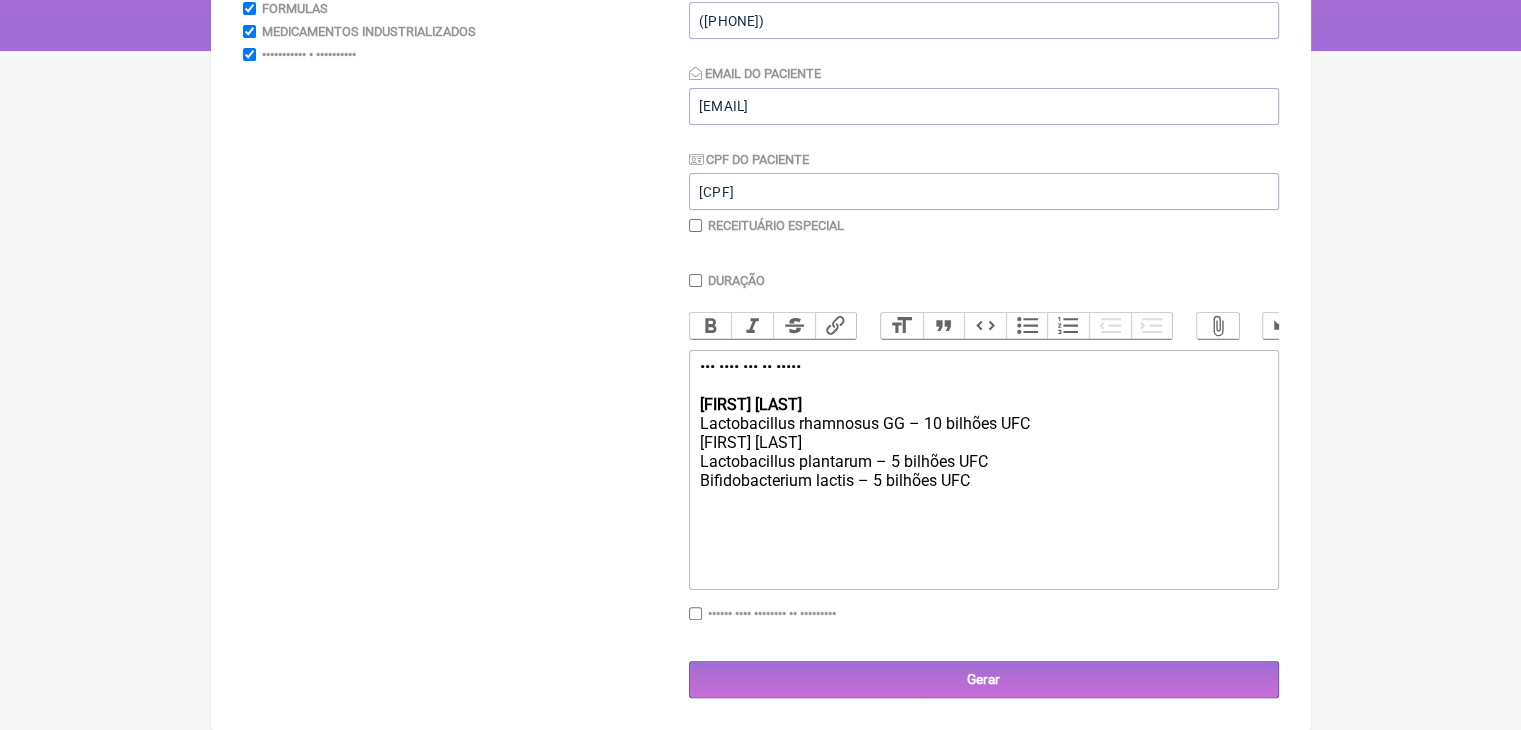 paste on "&nbsp;1 cápsula ao dia em jejum, por pelo menos 60 dias.&nbsp;" 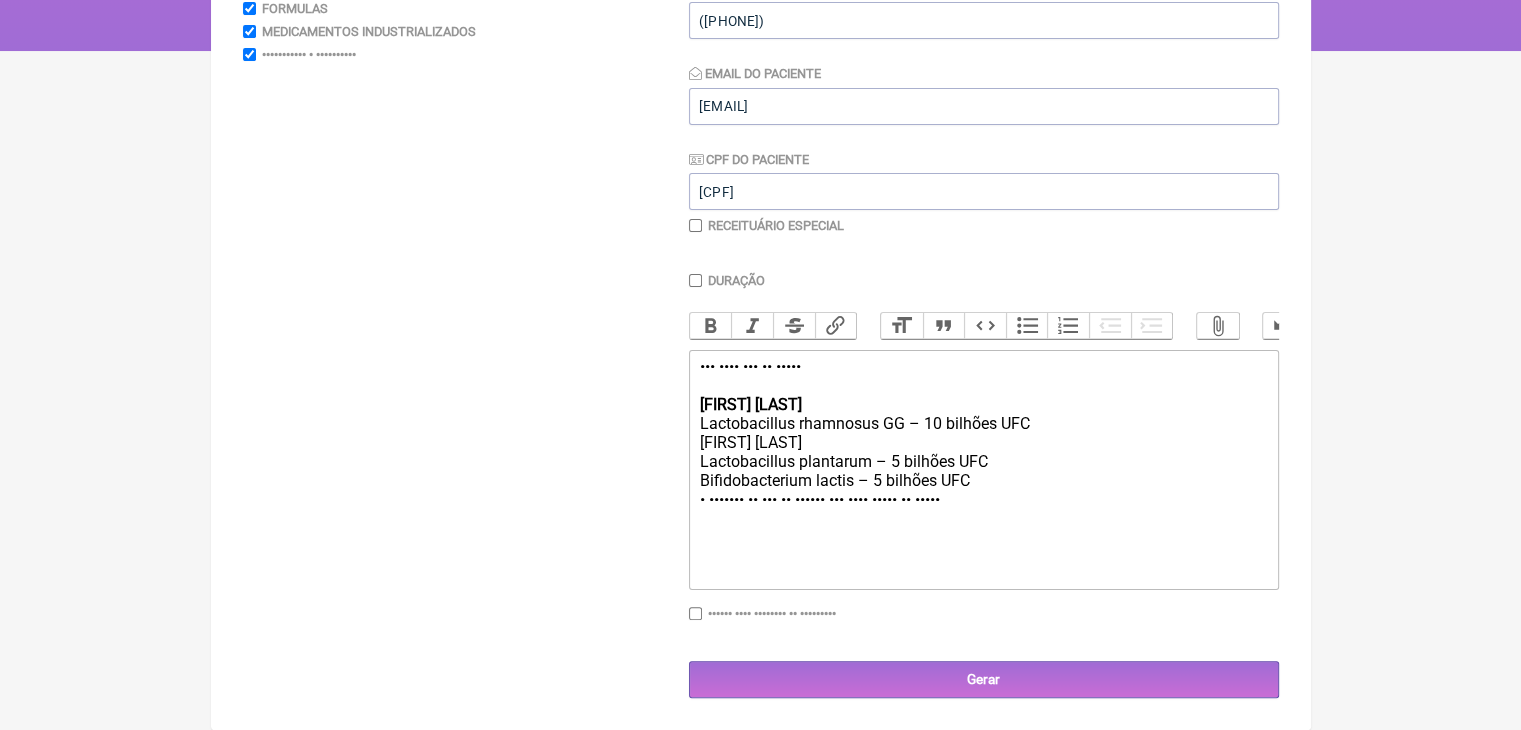 click on "••••••••••••••• ••••••   • • ••••••• •••  • ••••••• •• ••• •• •••••• ••• •••• ••••• •• •••••" at bounding box center (983, 490) 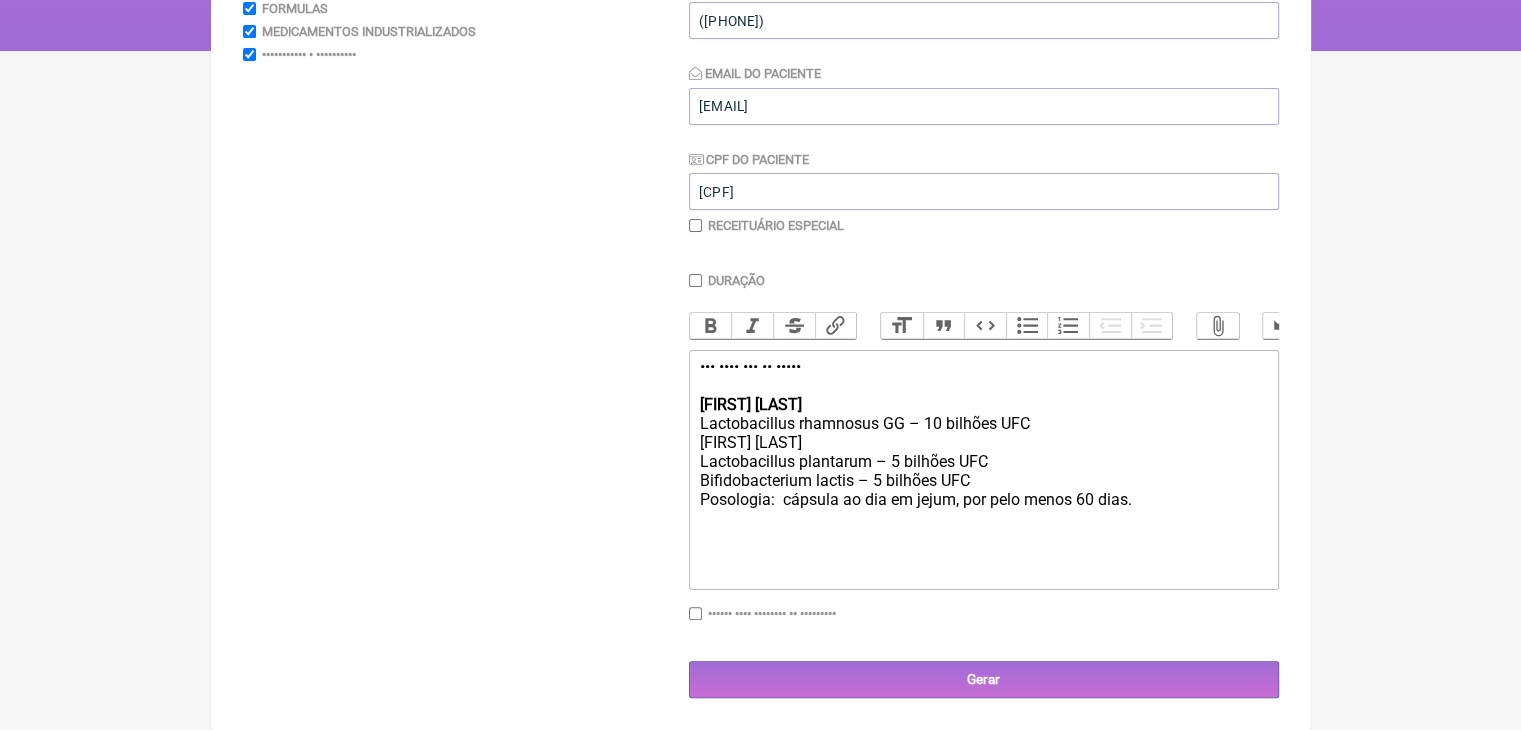 click on "Bifidobacterium lactis   – 5 bilhões UFC  Posologia:  cápsula ao dia em jejum, por pelo menos 60 dias." at bounding box center (983, 490) 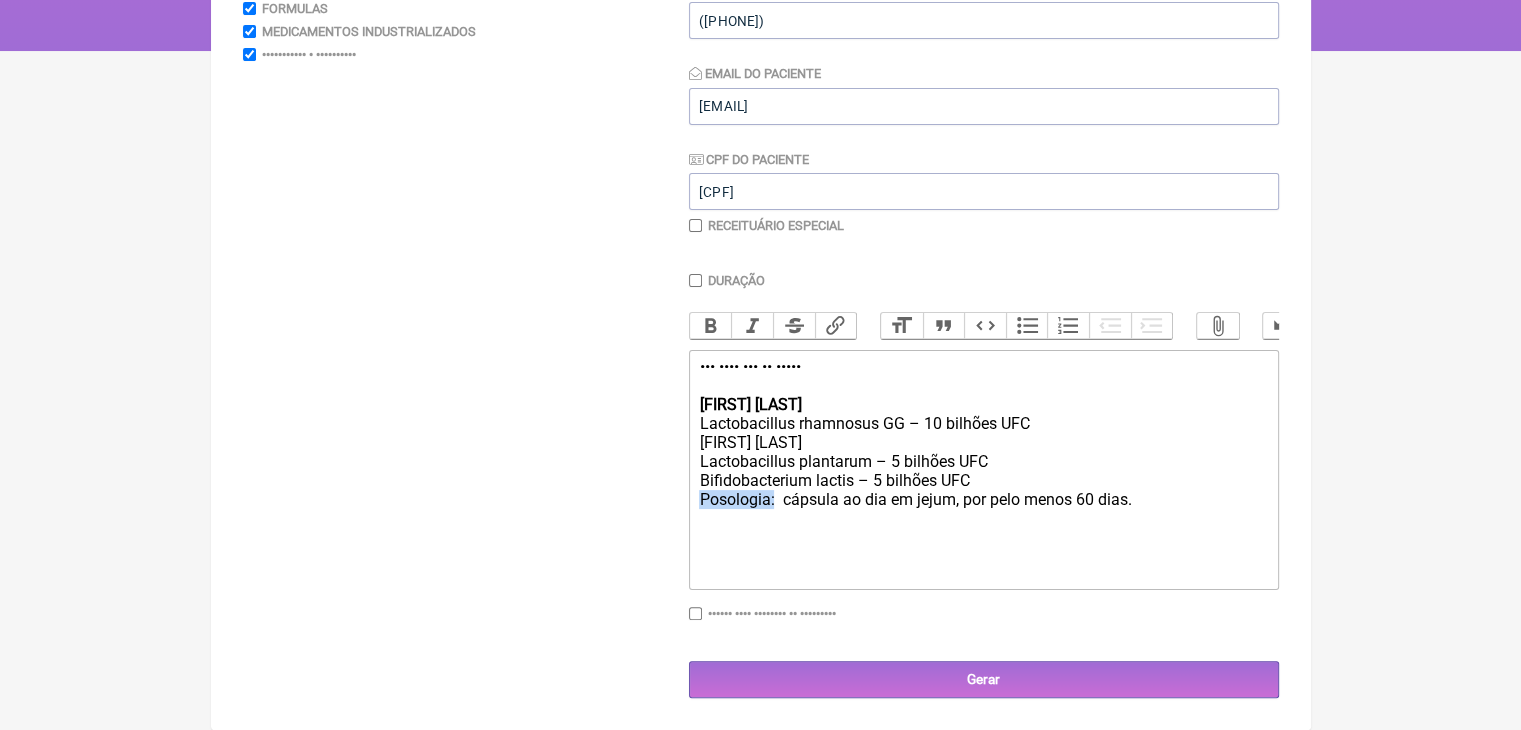 drag, startPoint x: 807, startPoint y: 527, endPoint x: 689, endPoint y: 529, distance: 118.016945 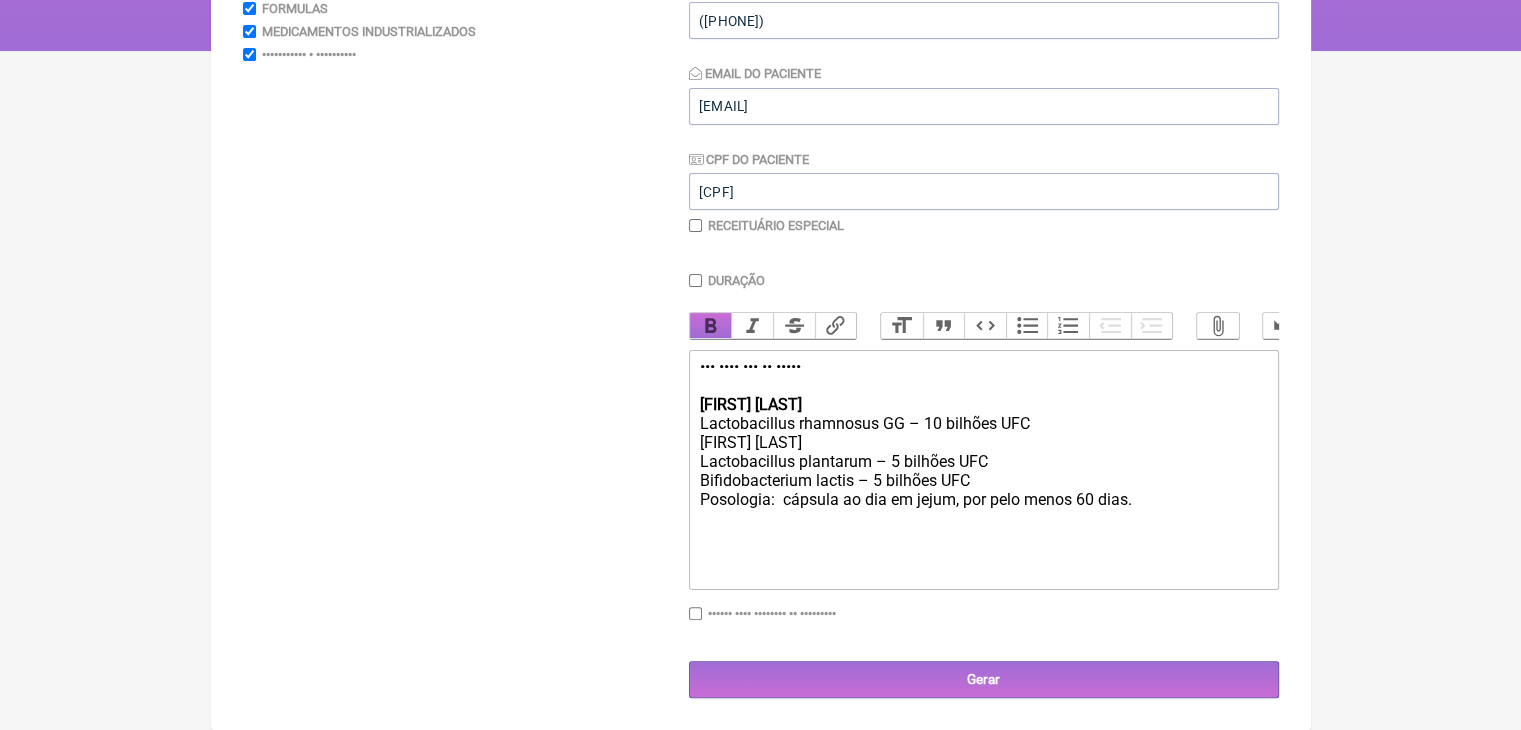 click on "Bold" at bounding box center (711, 326) 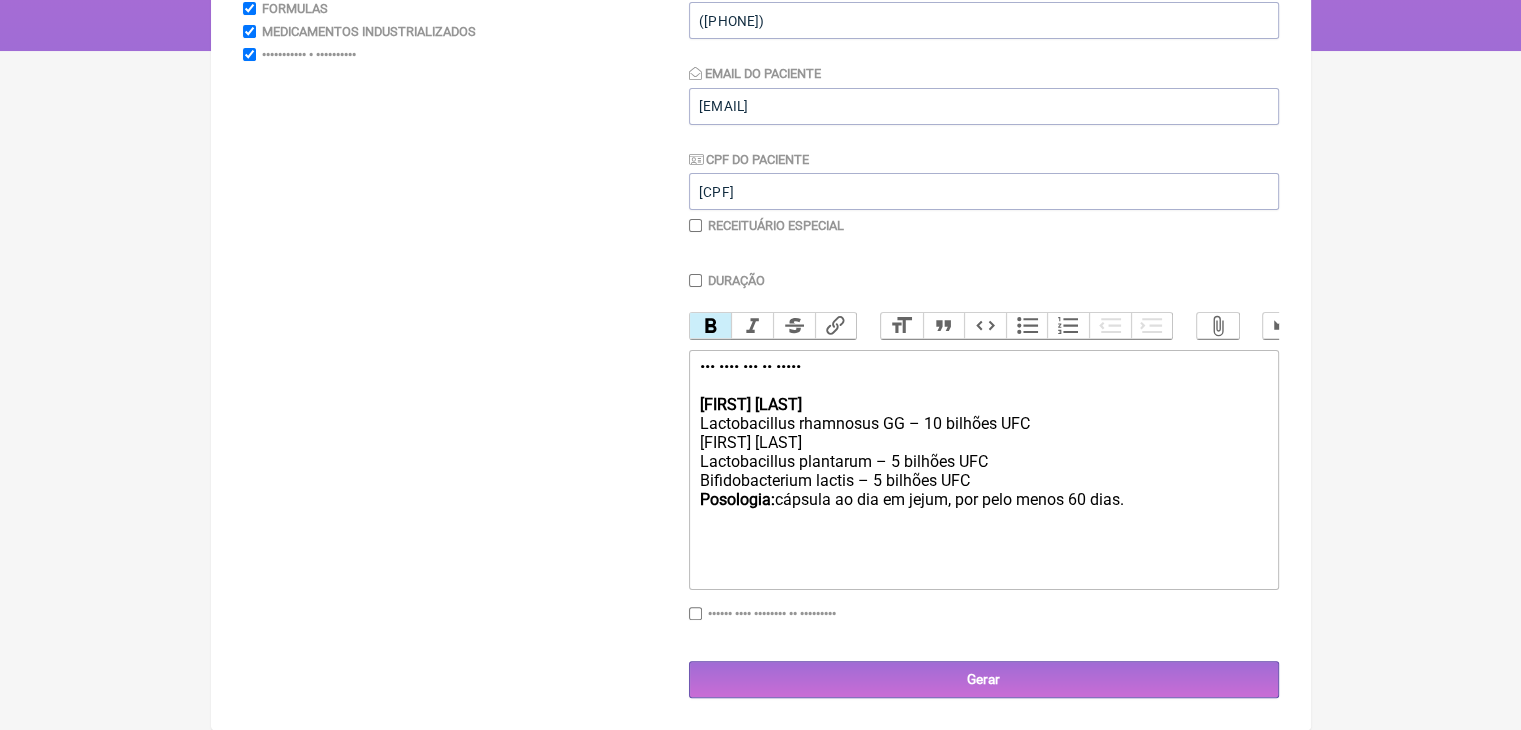 click on "[FIRST] [LAST]" at bounding box center [983, 490] 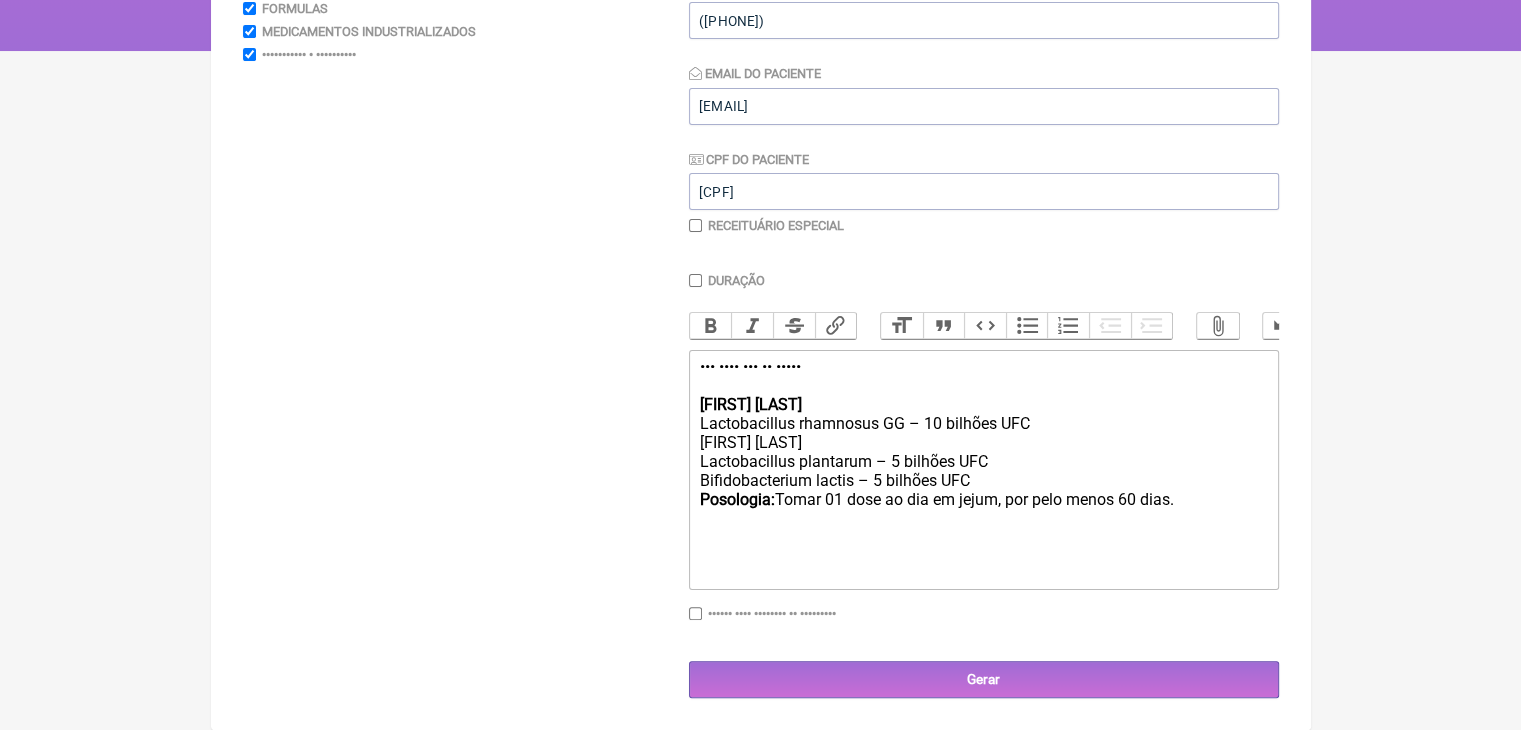 drag, startPoint x: 1097, startPoint y: 528, endPoint x: 1121, endPoint y: 552, distance: 33.941124 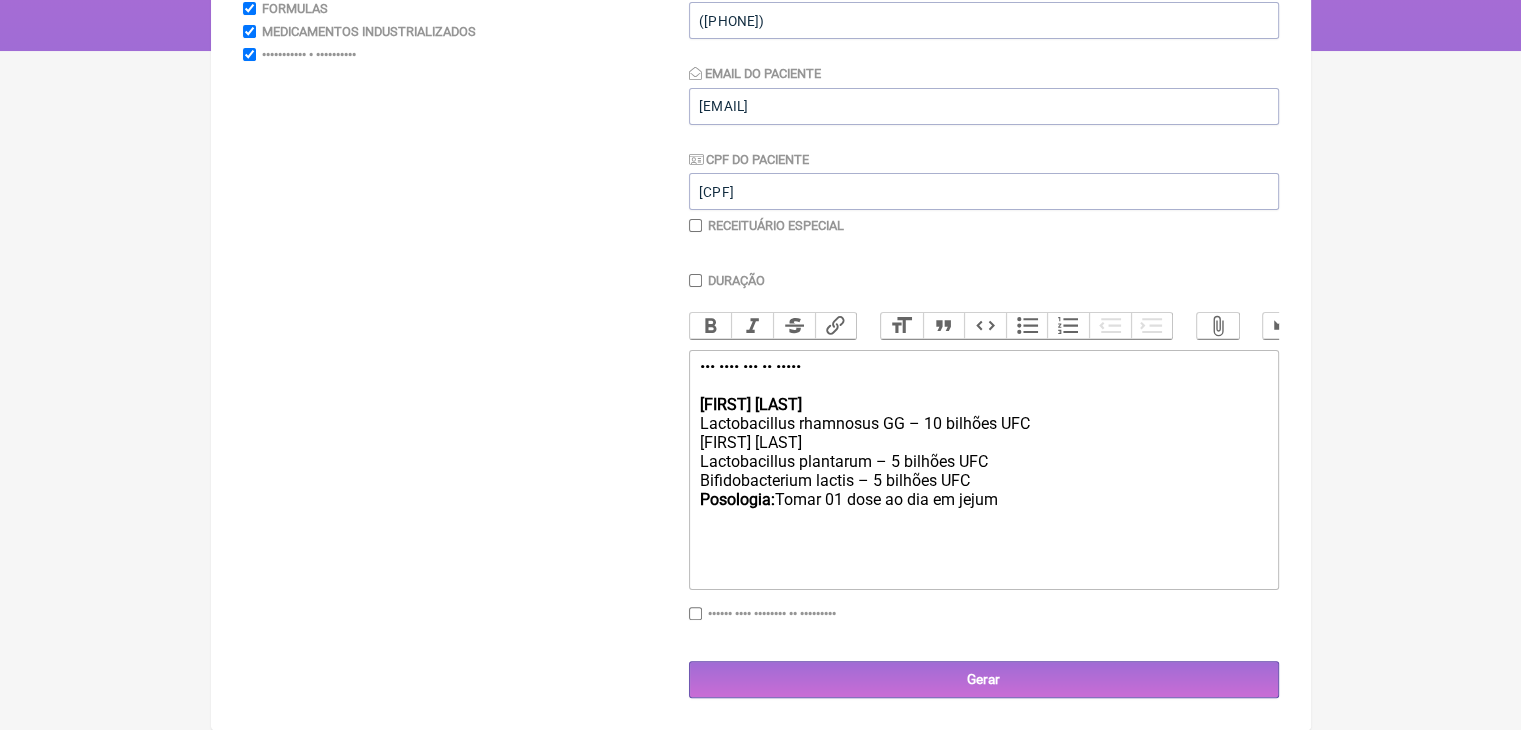 type on "<div>Uso oral por 60 dias:<br><br><strong>1) MANIPULADO <br></strong>Lactobacillus rhamnosus GG – 10 bilhões UFC</div><div>Lactobacillus casei – 5 bilhões UFC</div><div>Lactobacillus plantarum – 5 bilhões UFC</div><div>Bifidobacterium lactis<strong> </strong>– 5 bilhões UFC<br><strong>Posologia:</strong>&nbsp;Tomar 01 dose ao dia em jejum.</div>" 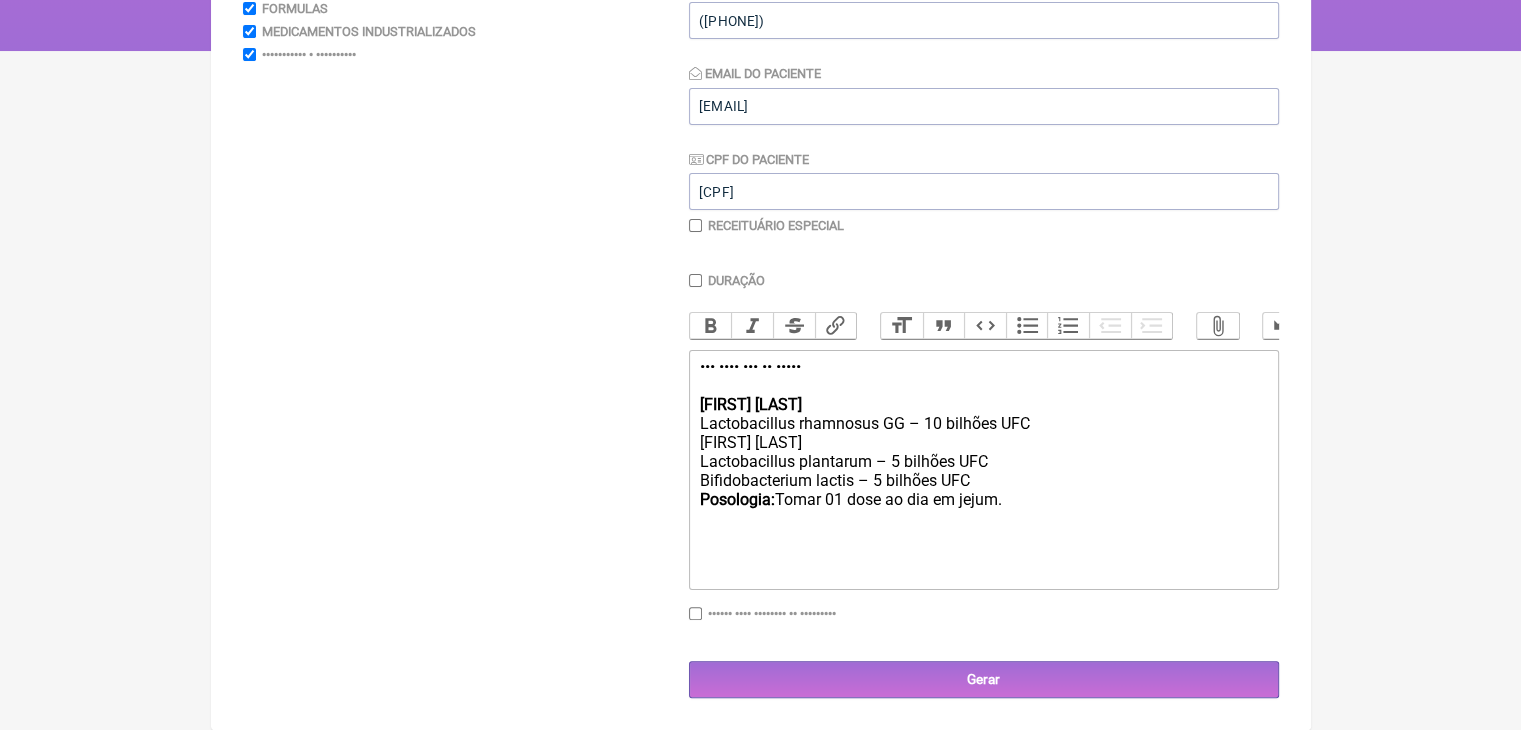 scroll, scrollTop: 596, scrollLeft: 0, axis: vertical 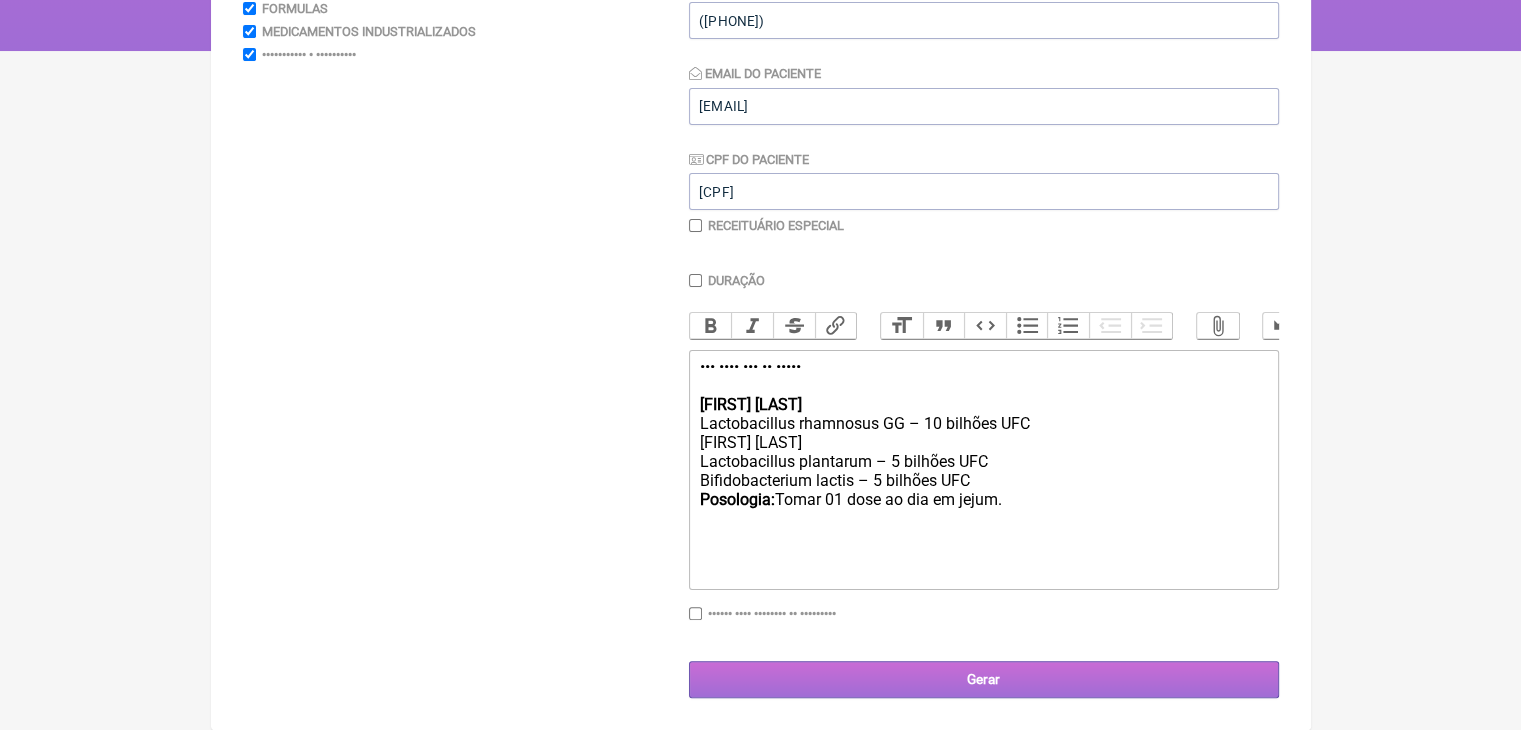 click on "Gerar" at bounding box center (984, 679) 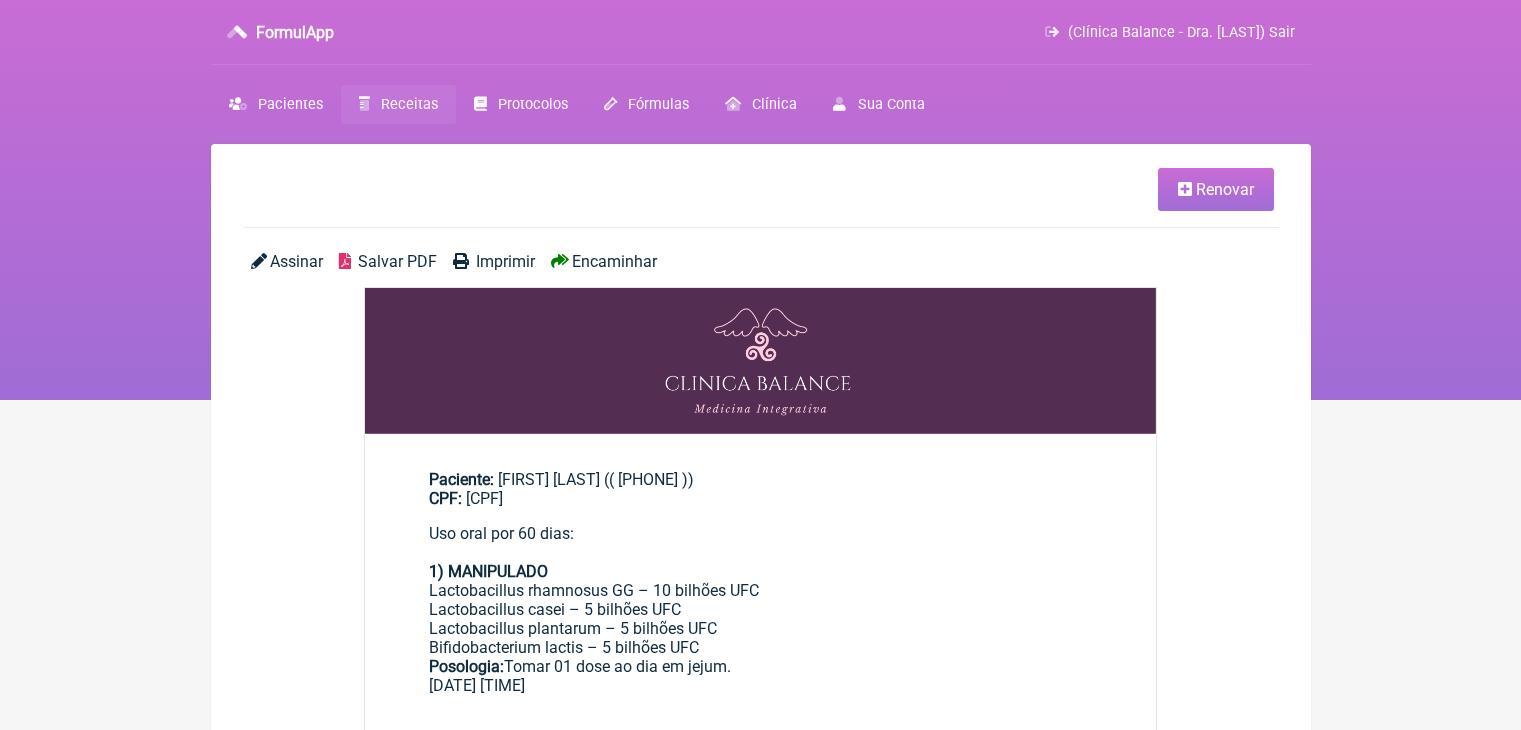 scroll, scrollTop: 0, scrollLeft: 0, axis: both 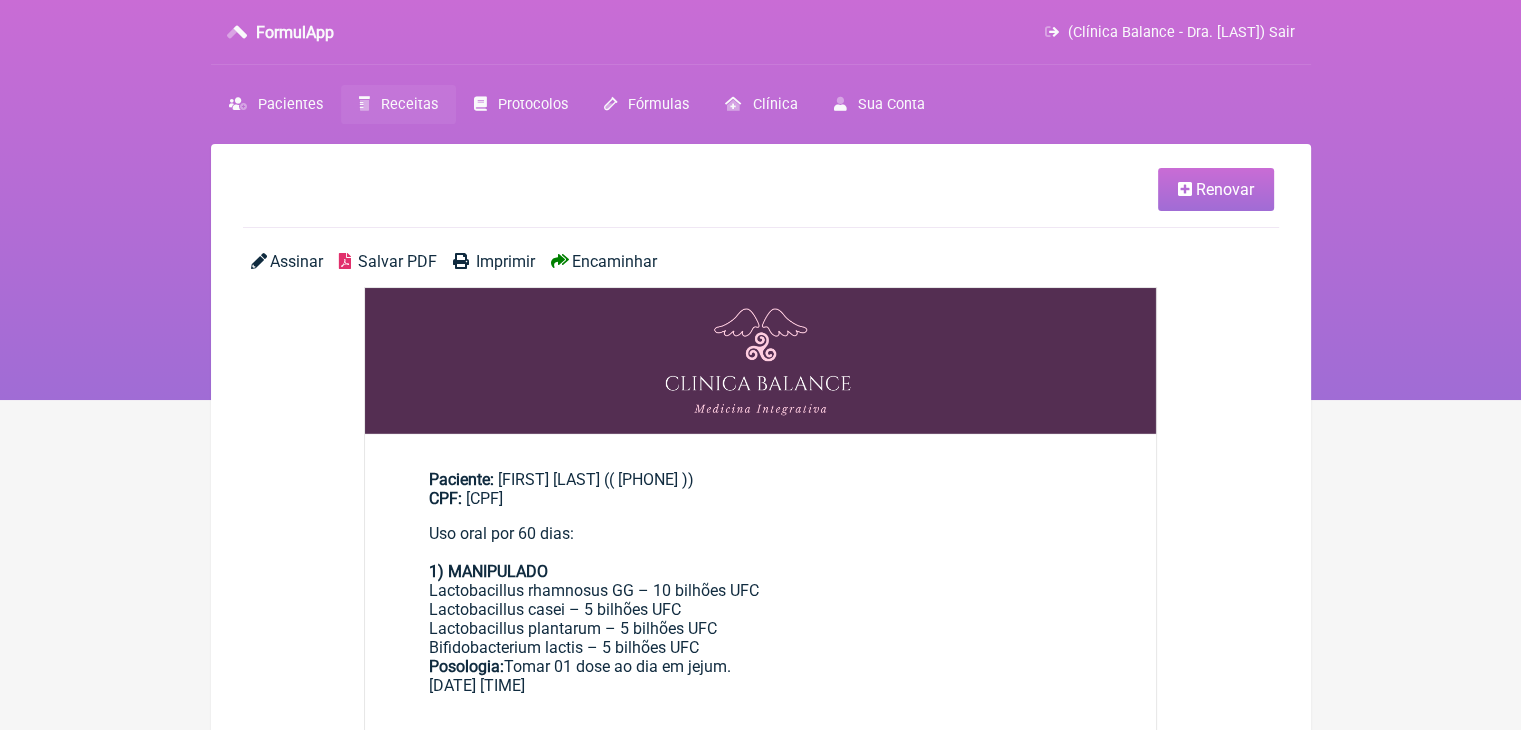 click on "Salvar PDF" at bounding box center (397, 261) 